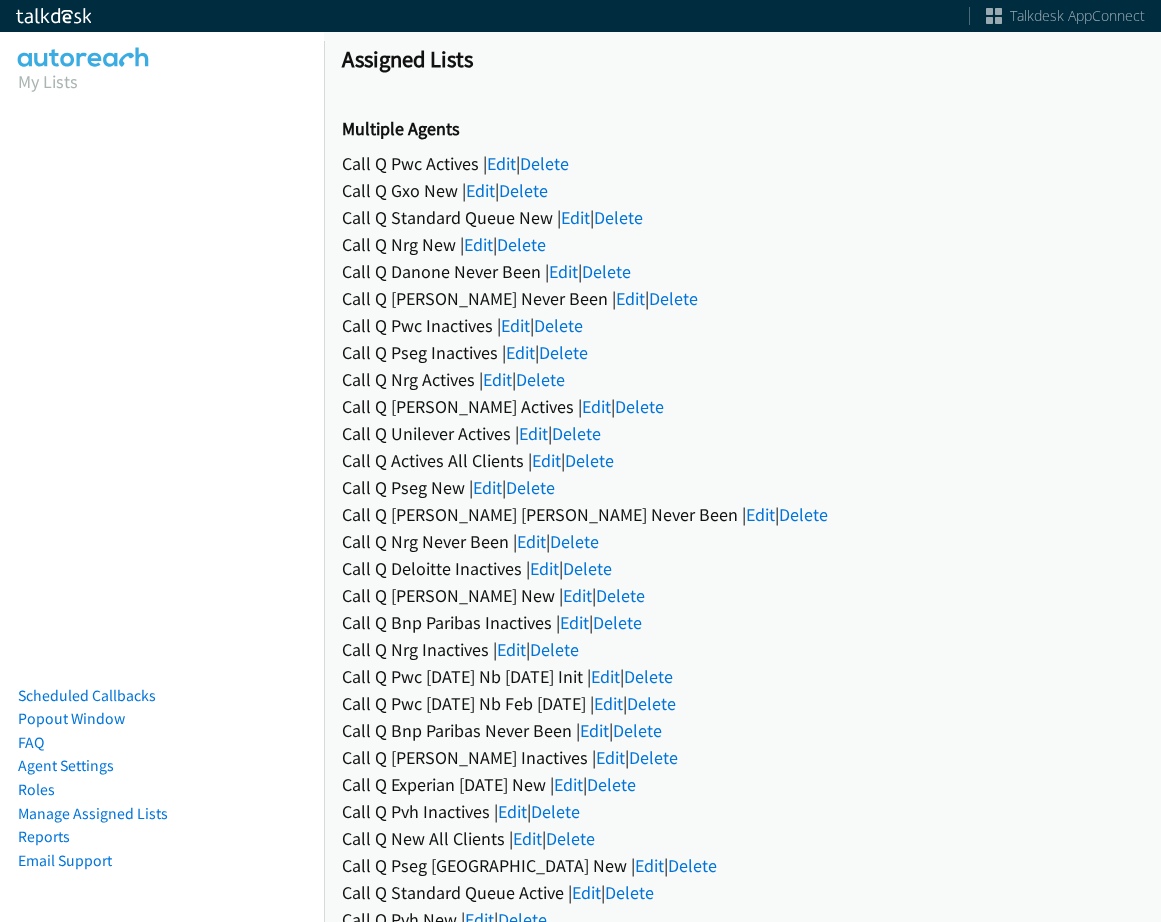 scroll, scrollTop: 0, scrollLeft: 0, axis: both 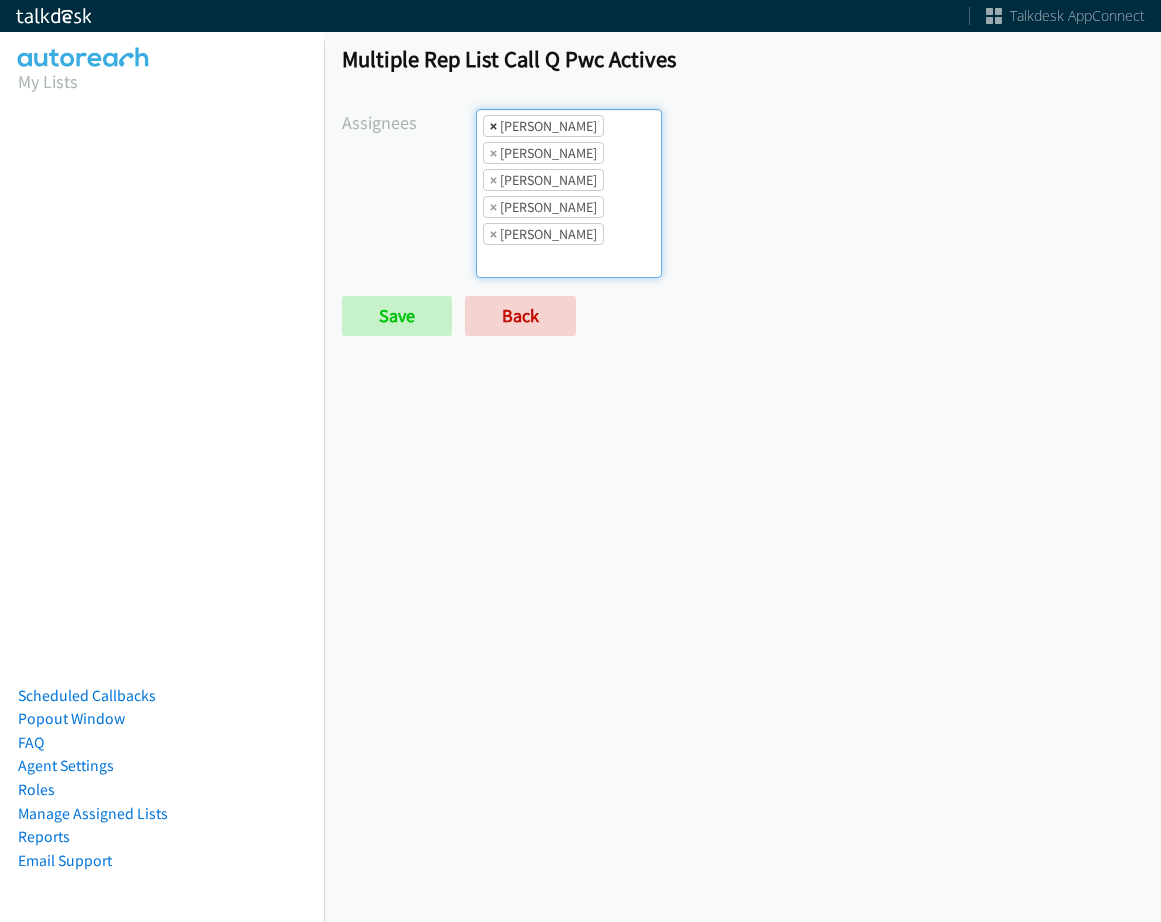 click on "×" at bounding box center [493, 126] 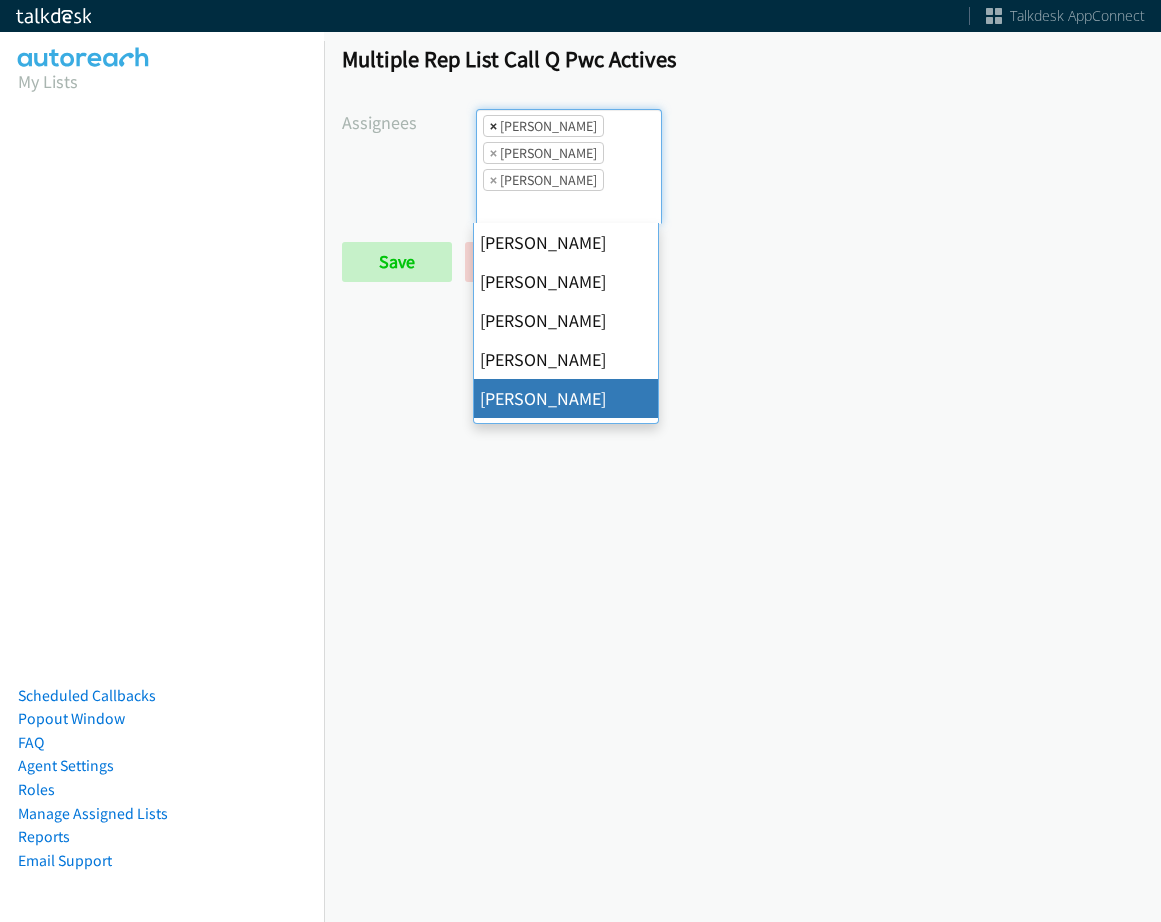 scroll, scrollTop: 24, scrollLeft: 0, axis: vertical 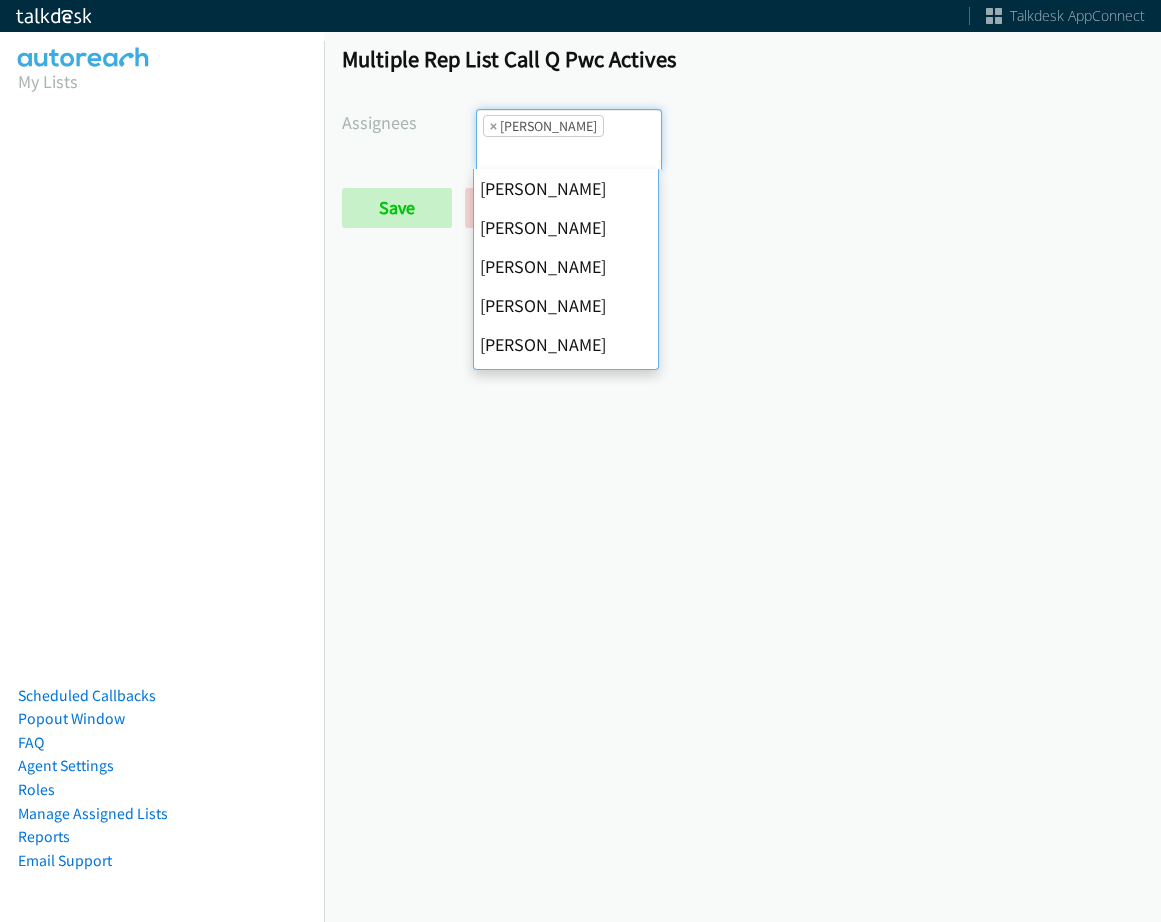 select on "74240000-76d9-4cf3-9953-4c2484ee5015" 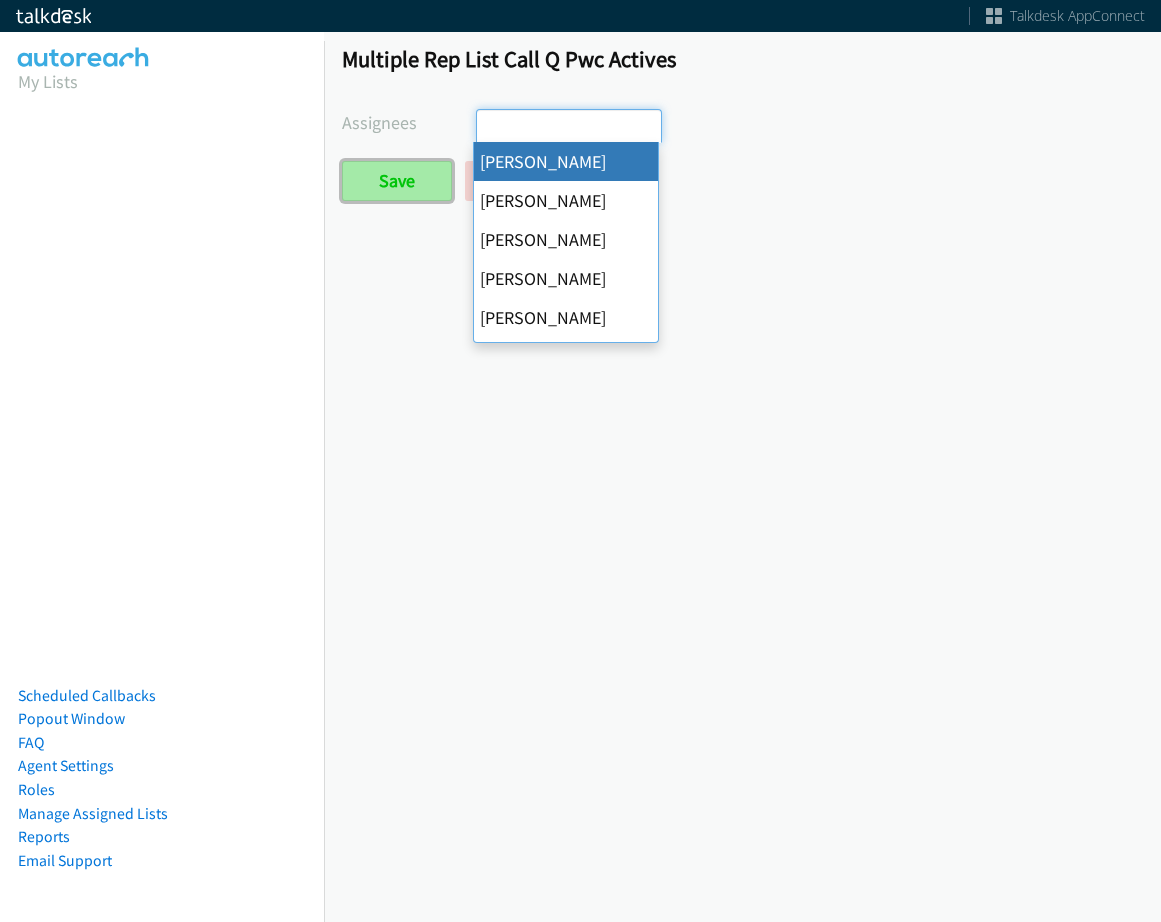 click on "Save" at bounding box center (397, 181) 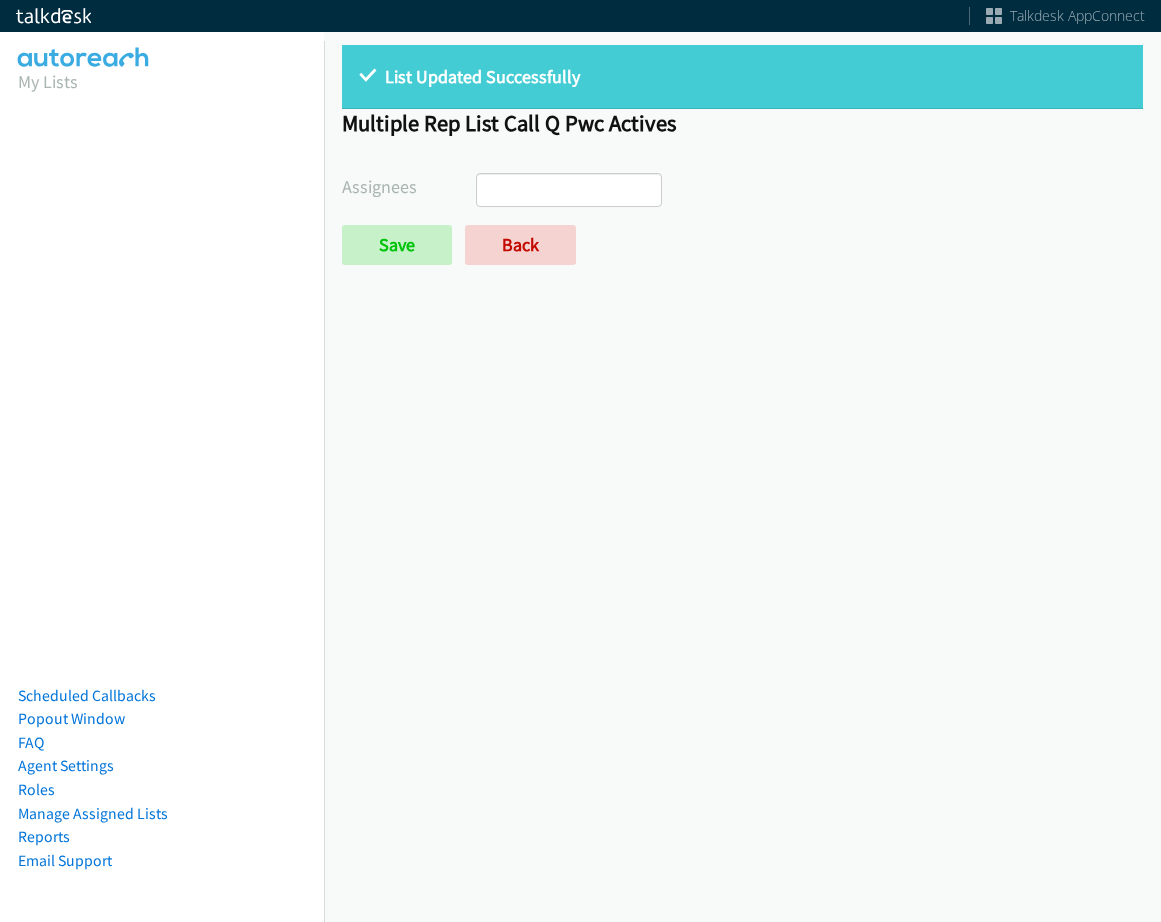 select 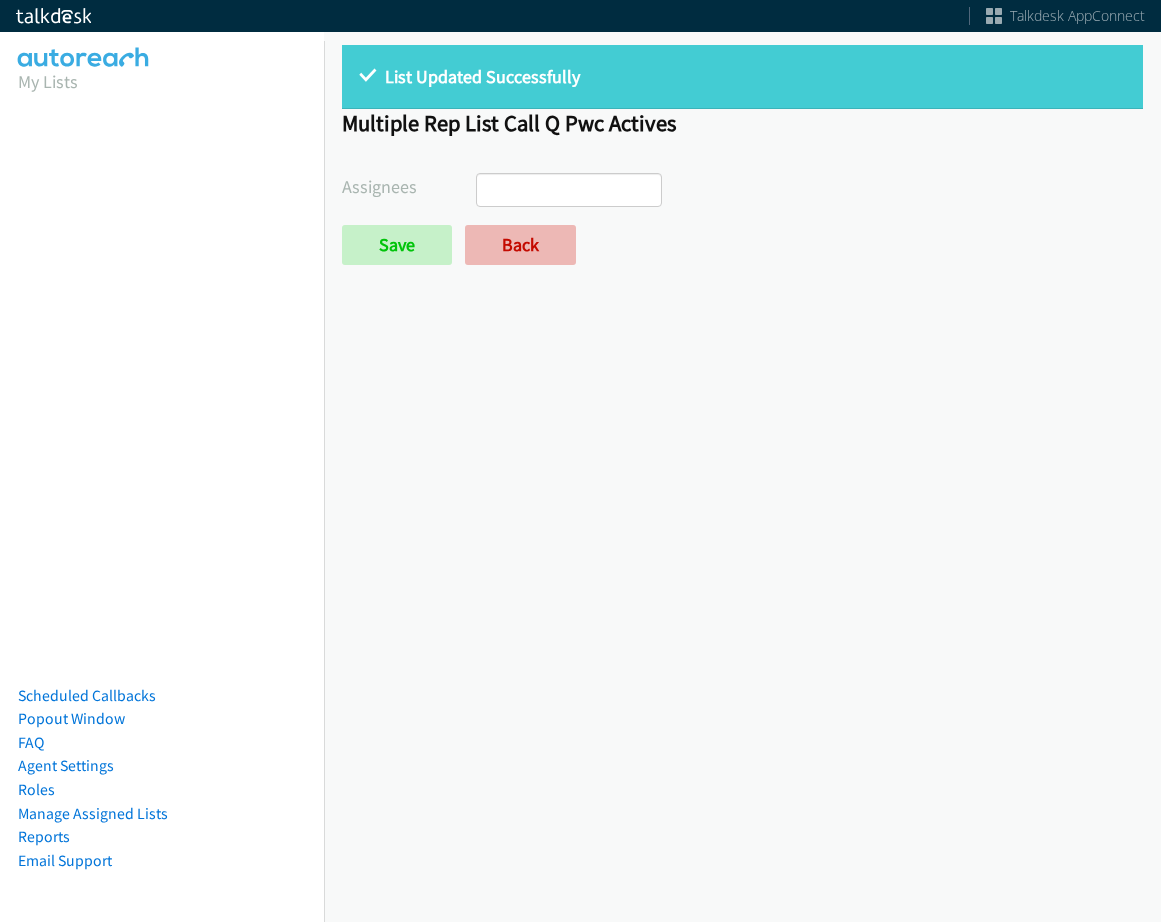 scroll, scrollTop: 0, scrollLeft: 0, axis: both 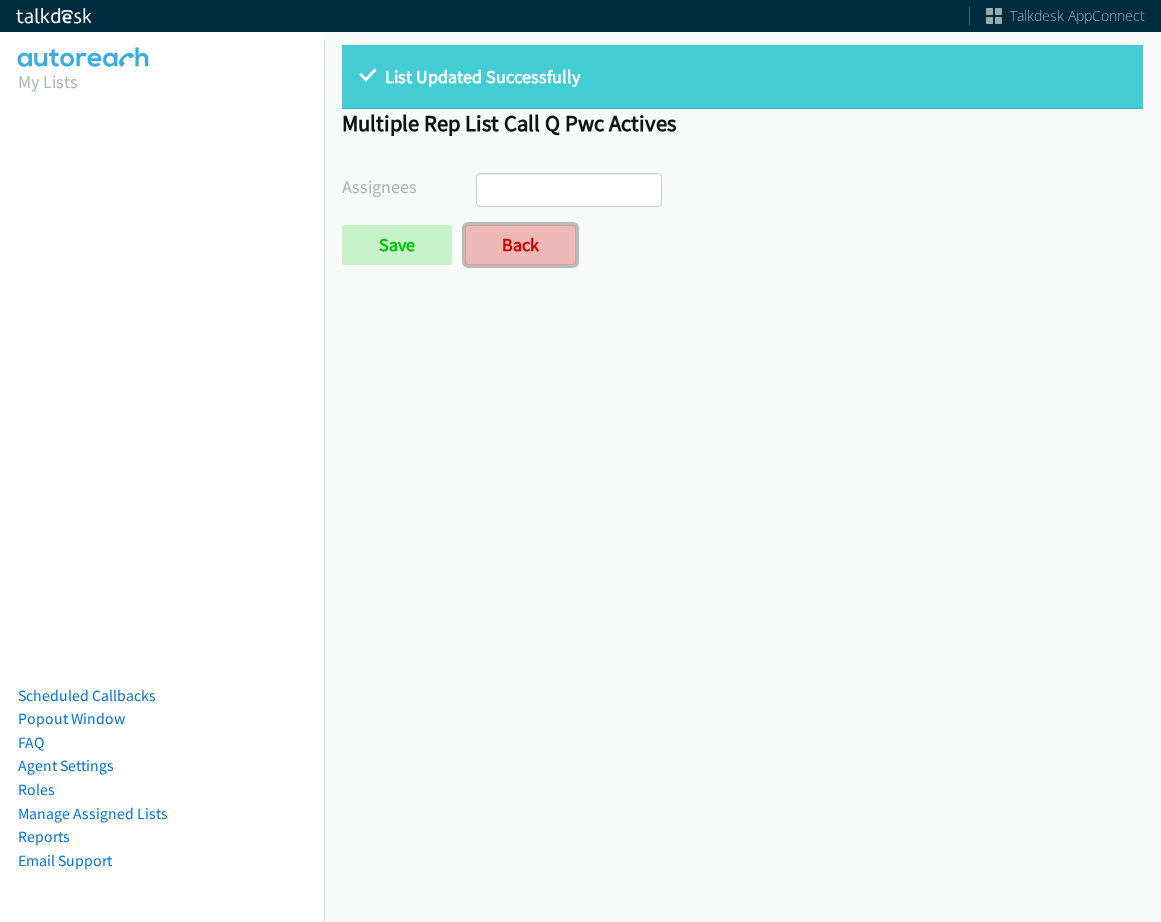 click on "Back" at bounding box center (520, 245) 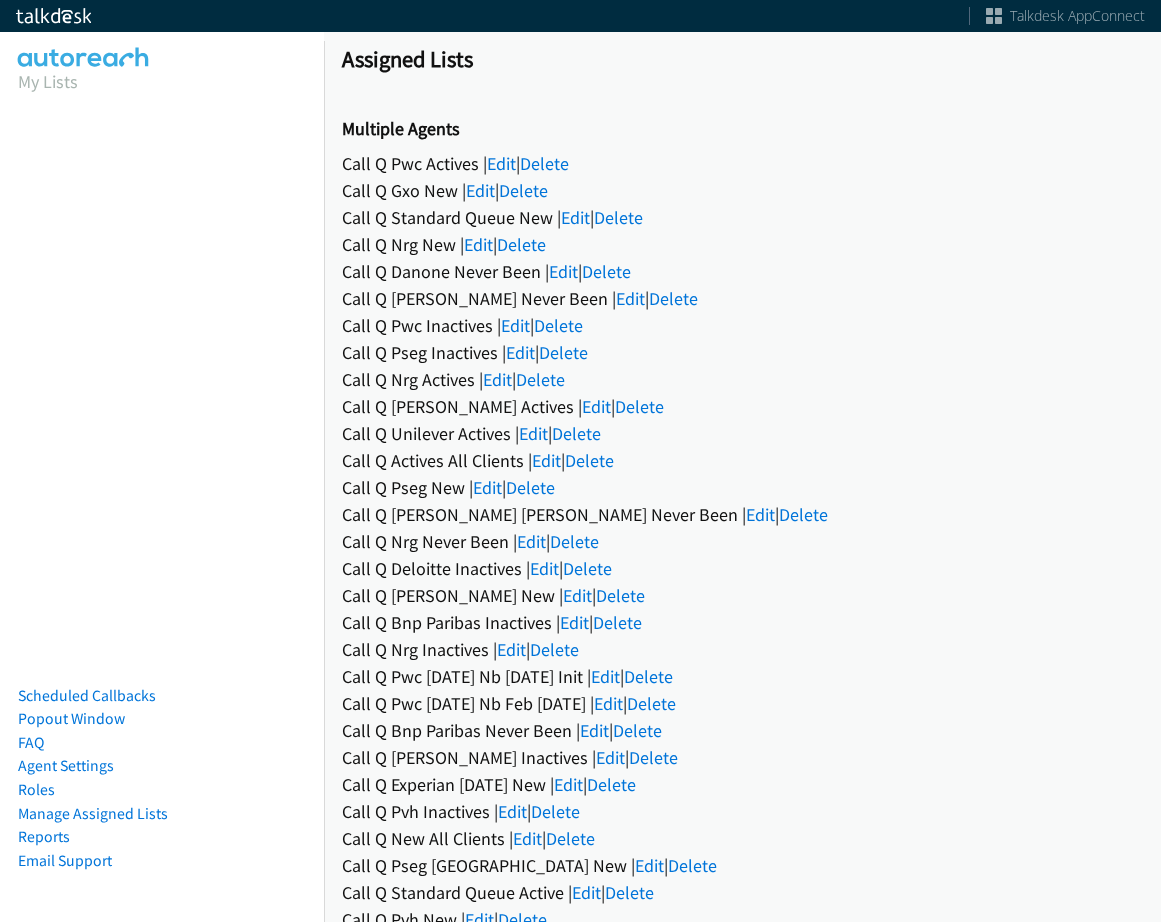 scroll, scrollTop: 0, scrollLeft: 0, axis: both 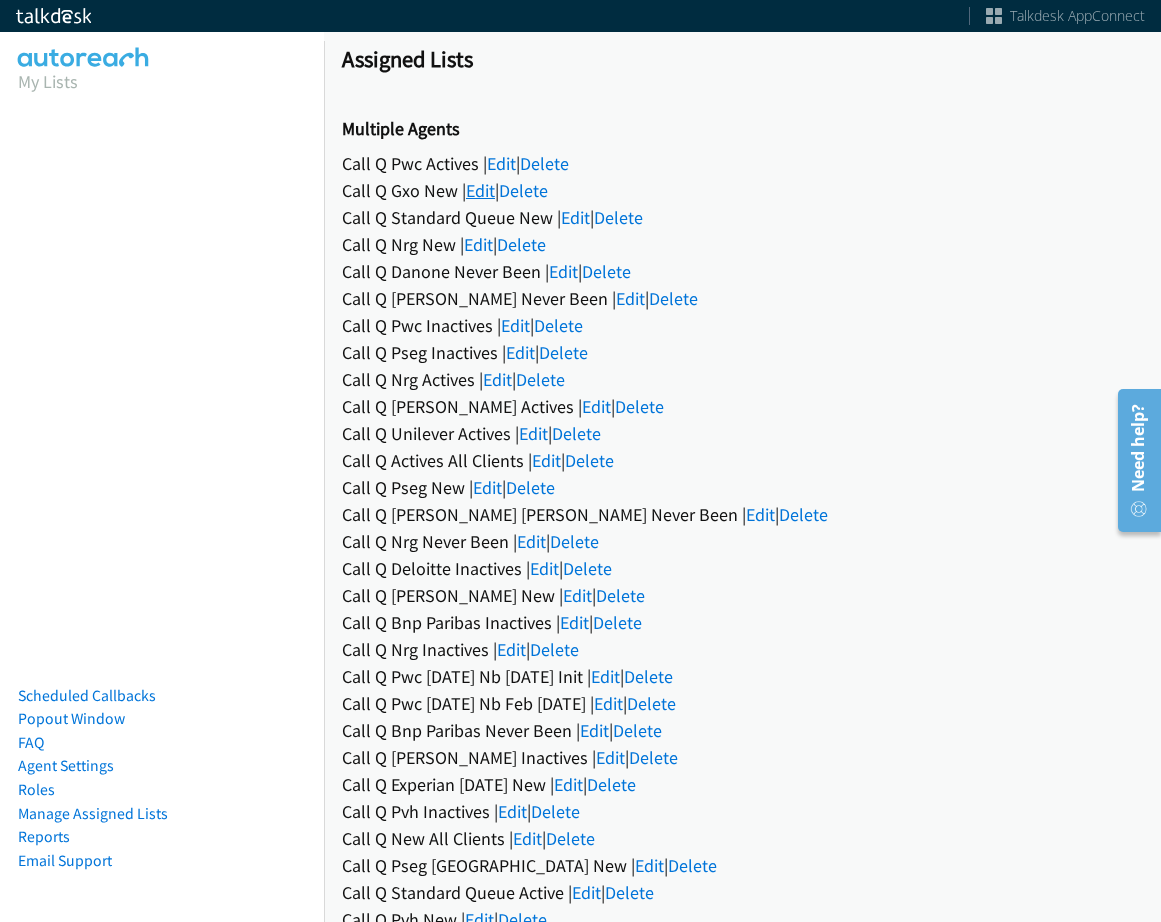 click on "Edit" at bounding box center [480, 190] 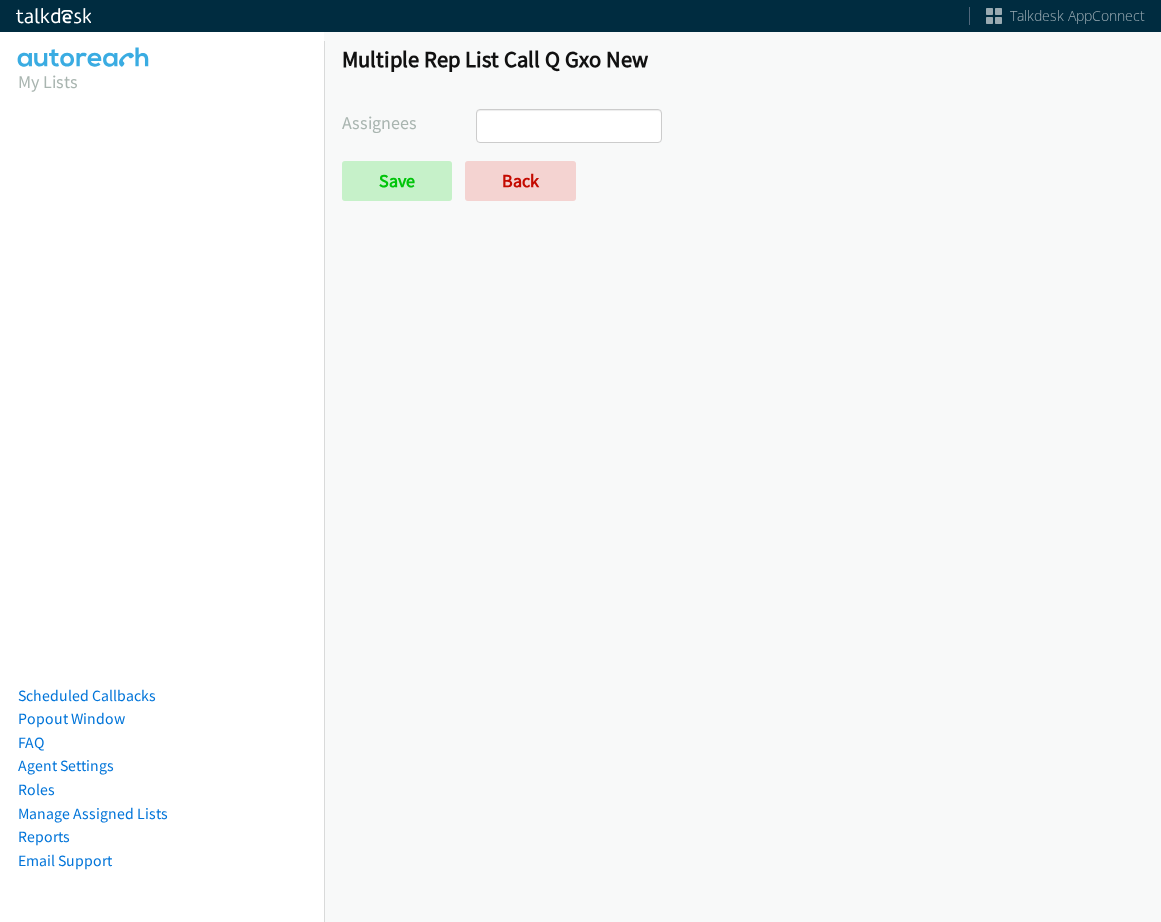scroll, scrollTop: 0, scrollLeft: 0, axis: both 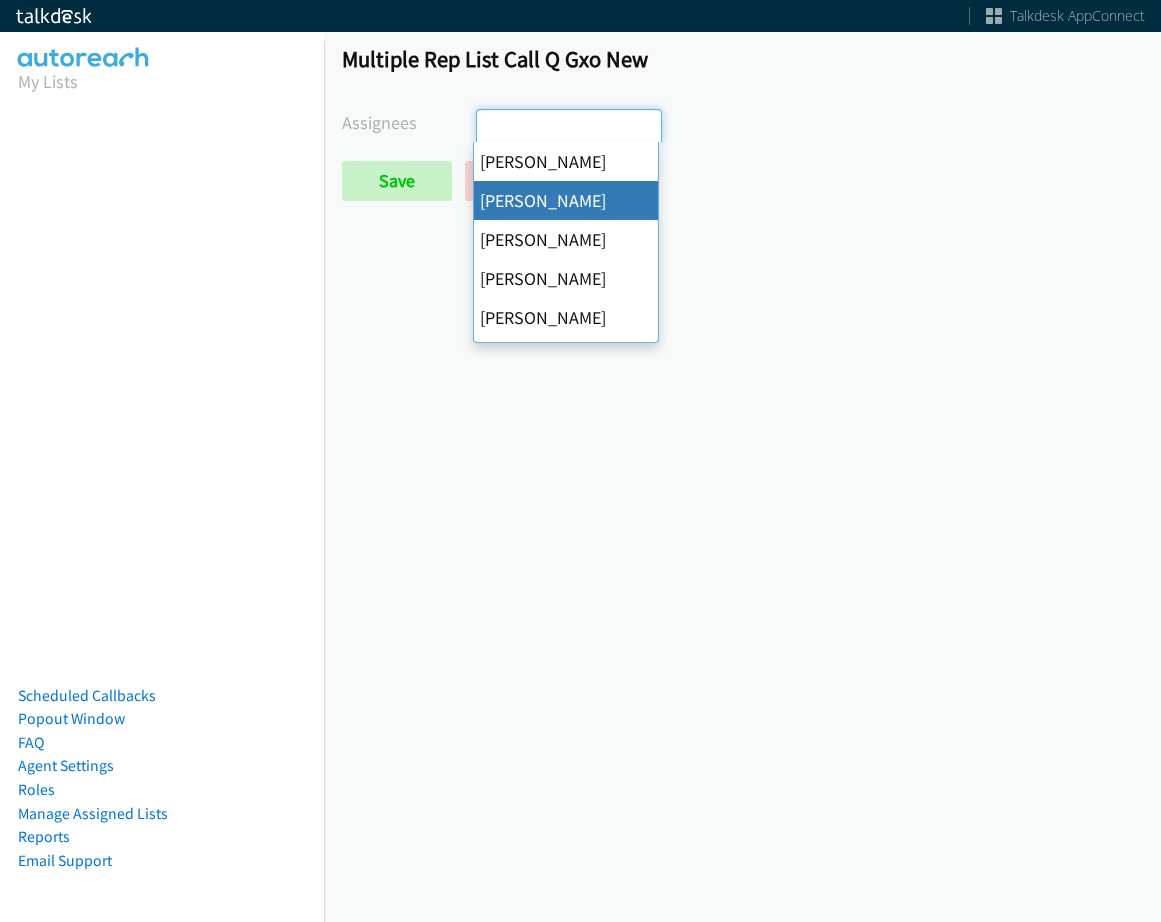 select on "05d74157-9386-4beb-b15d-36aa9c6f71bc" 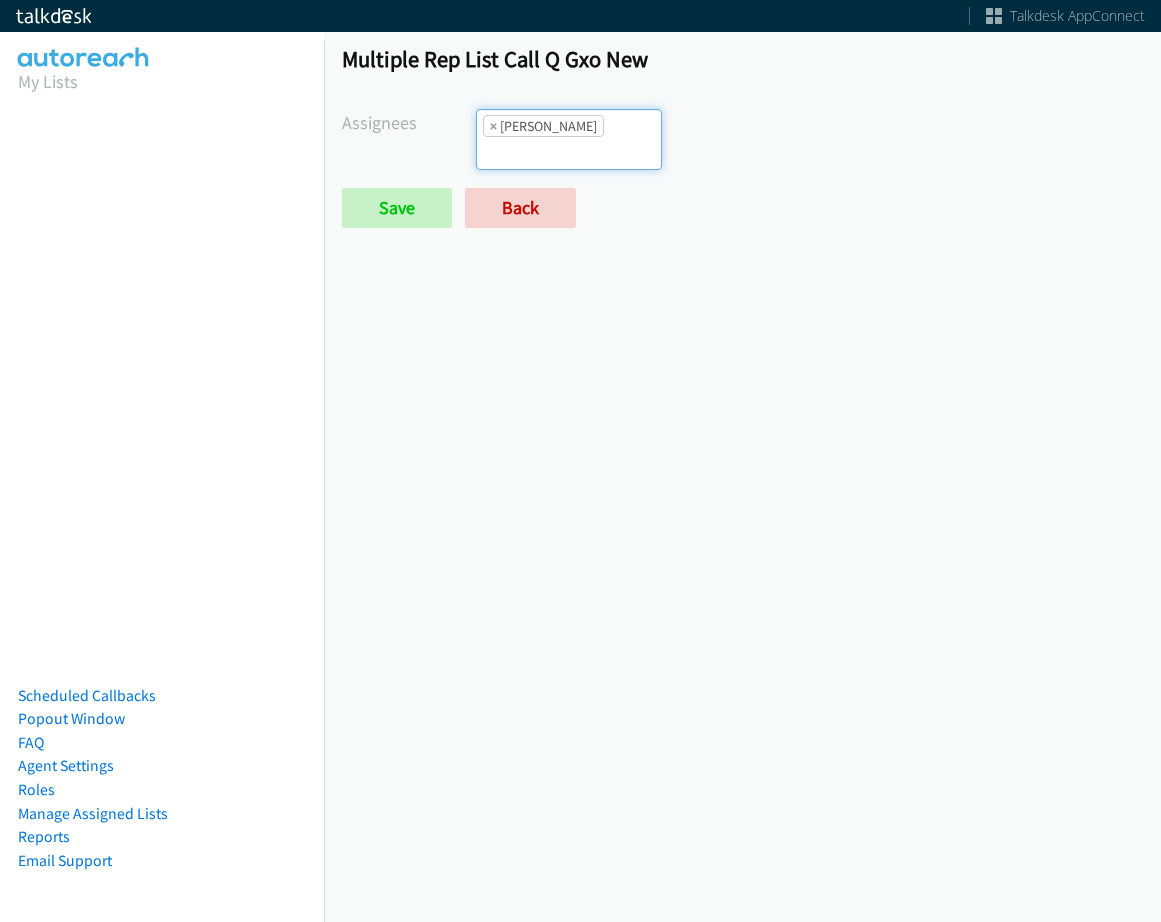 click at bounding box center (512, 153) 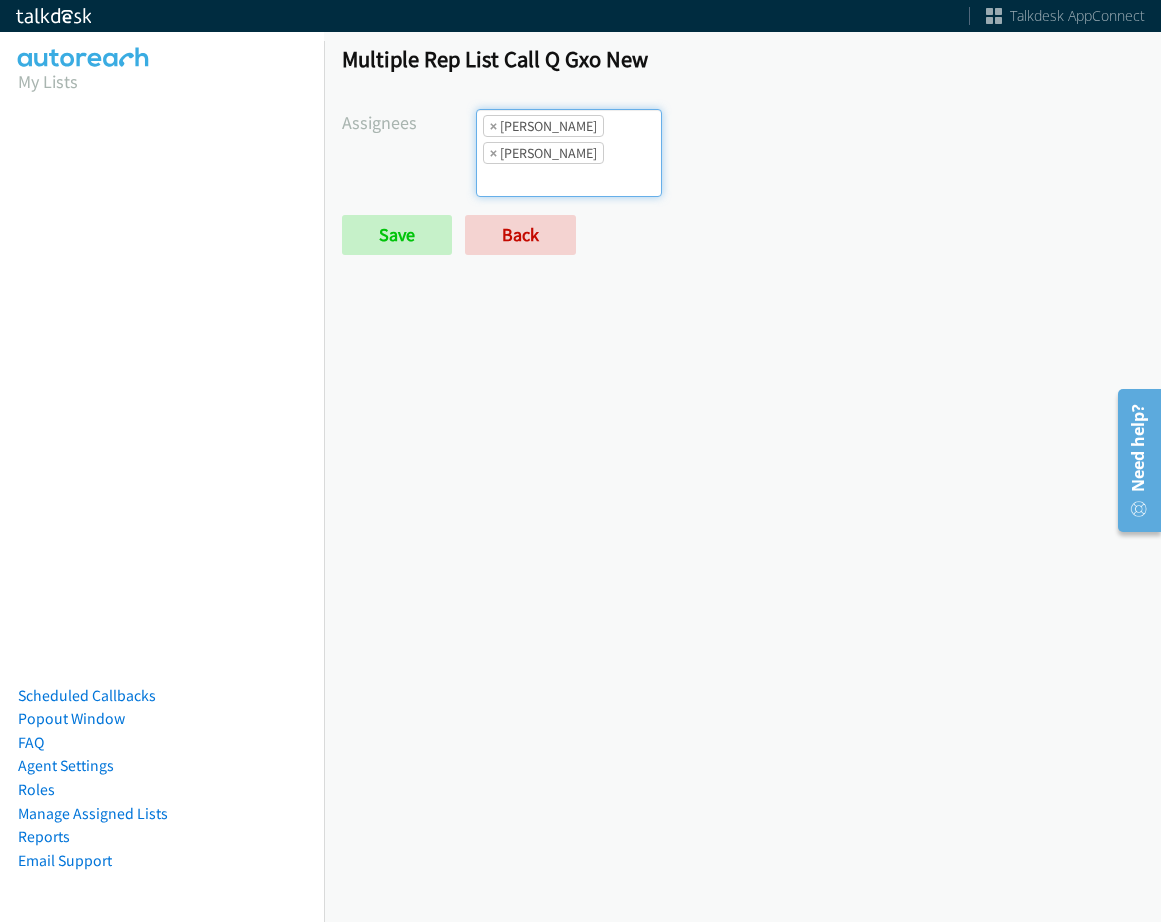 click at bounding box center (512, 180) 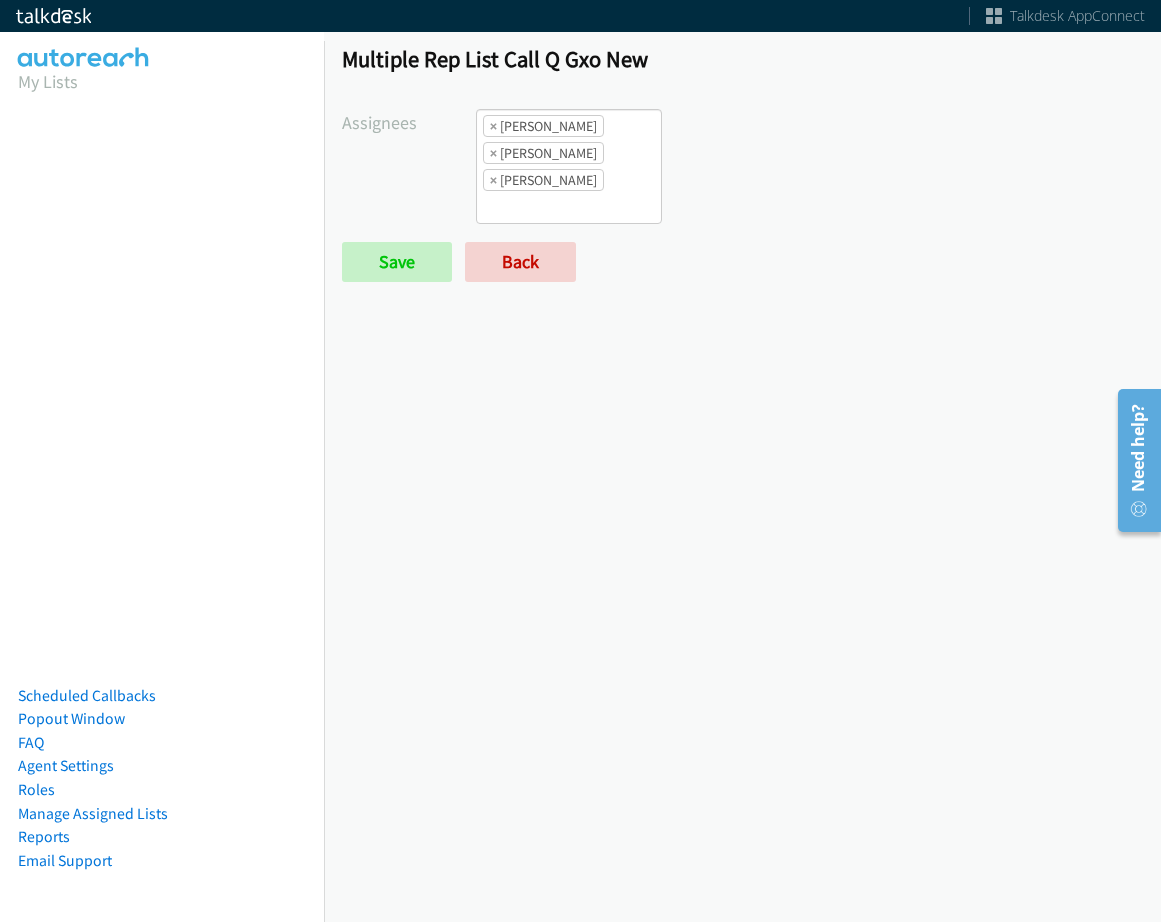click on "Assignees
[PERSON_NAME]
[PERSON_NAME]
[PERSON_NAME]
[PERSON_NAME]
Daquaya [PERSON_NAME]
[PERSON_NAME]
[PERSON_NAME]
[PERSON_NAME]
[PERSON_NAME] [PERSON_NAME]
[PERSON_NAME]
[PERSON_NAME]
[PERSON_NAME] × [PERSON_NAME] × [PERSON_NAME] × [PERSON_NAME]
Save
Back" at bounding box center (742, 195) 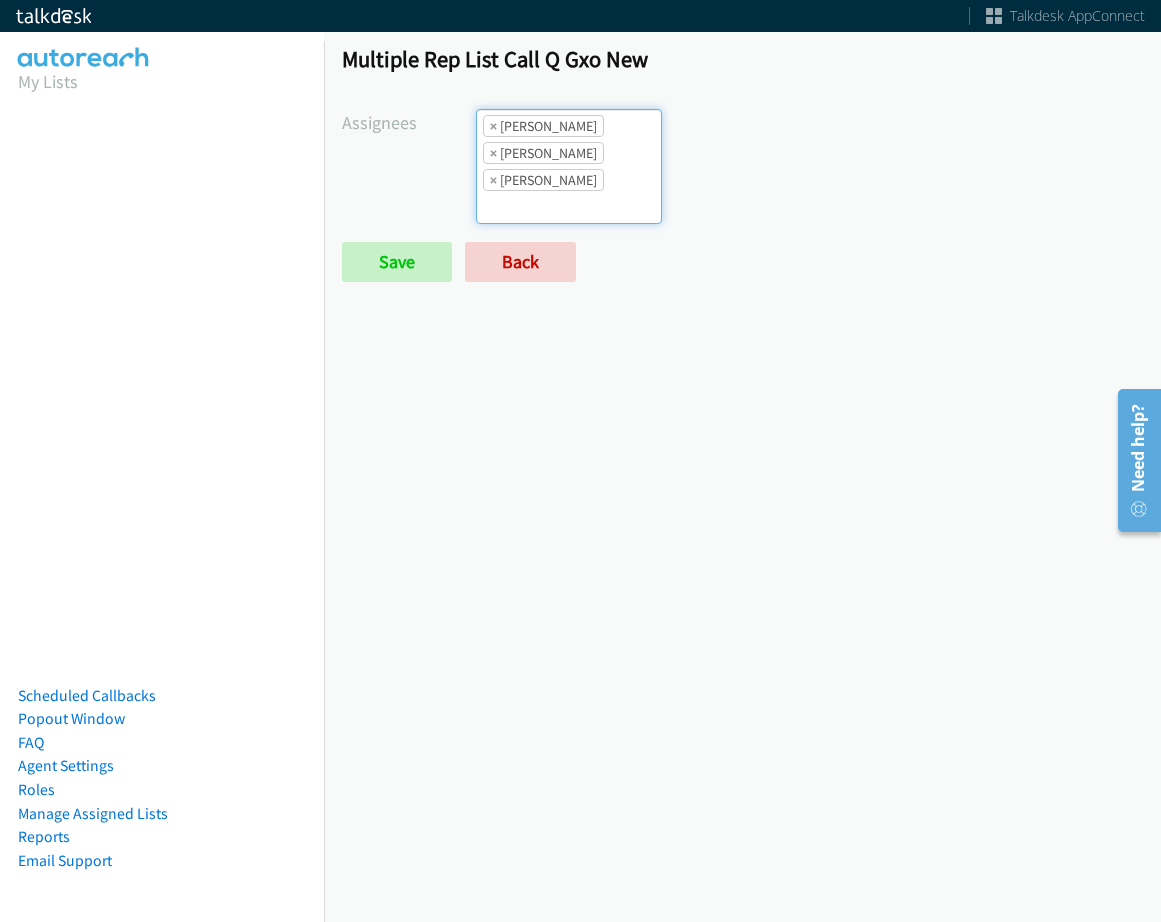 click at bounding box center (512, 207) 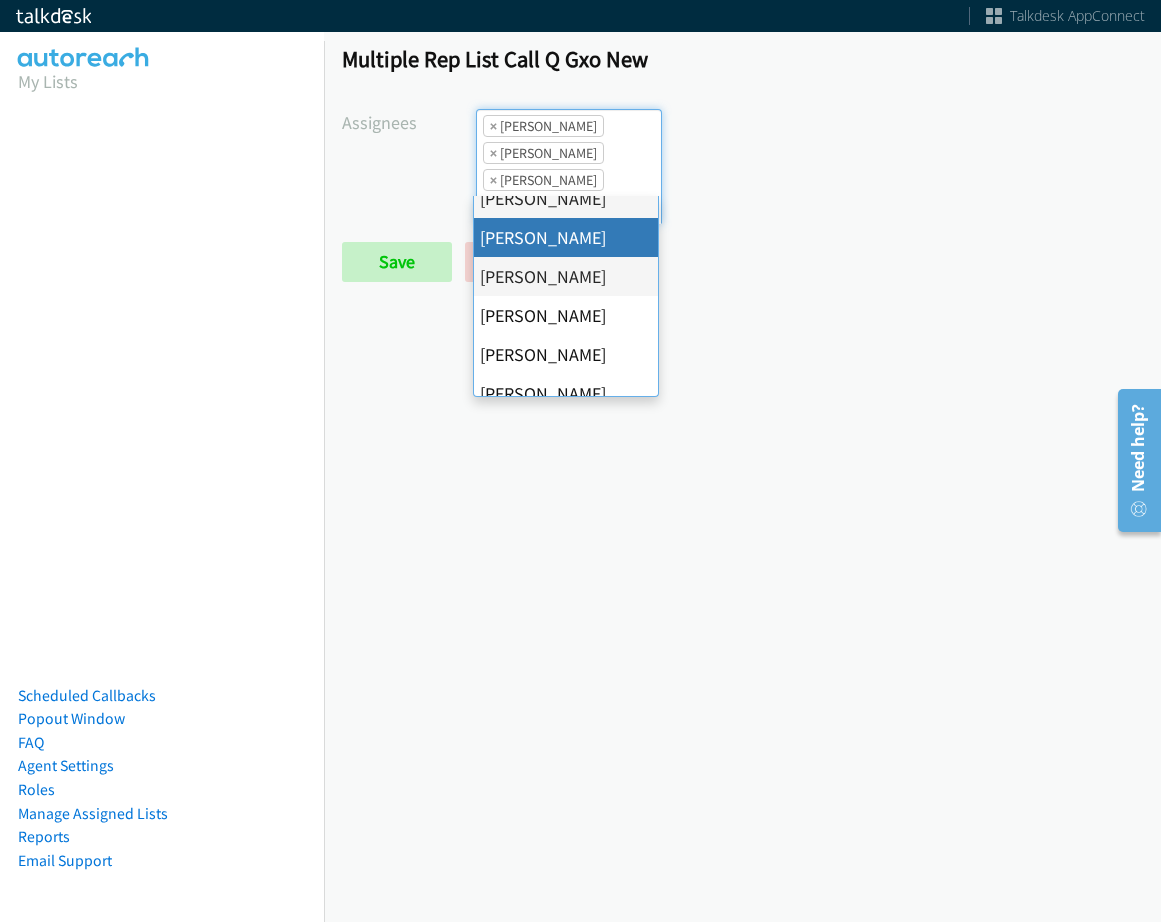 scroll, scrollTop: 100, scrollLeft: 0, axis: vertical 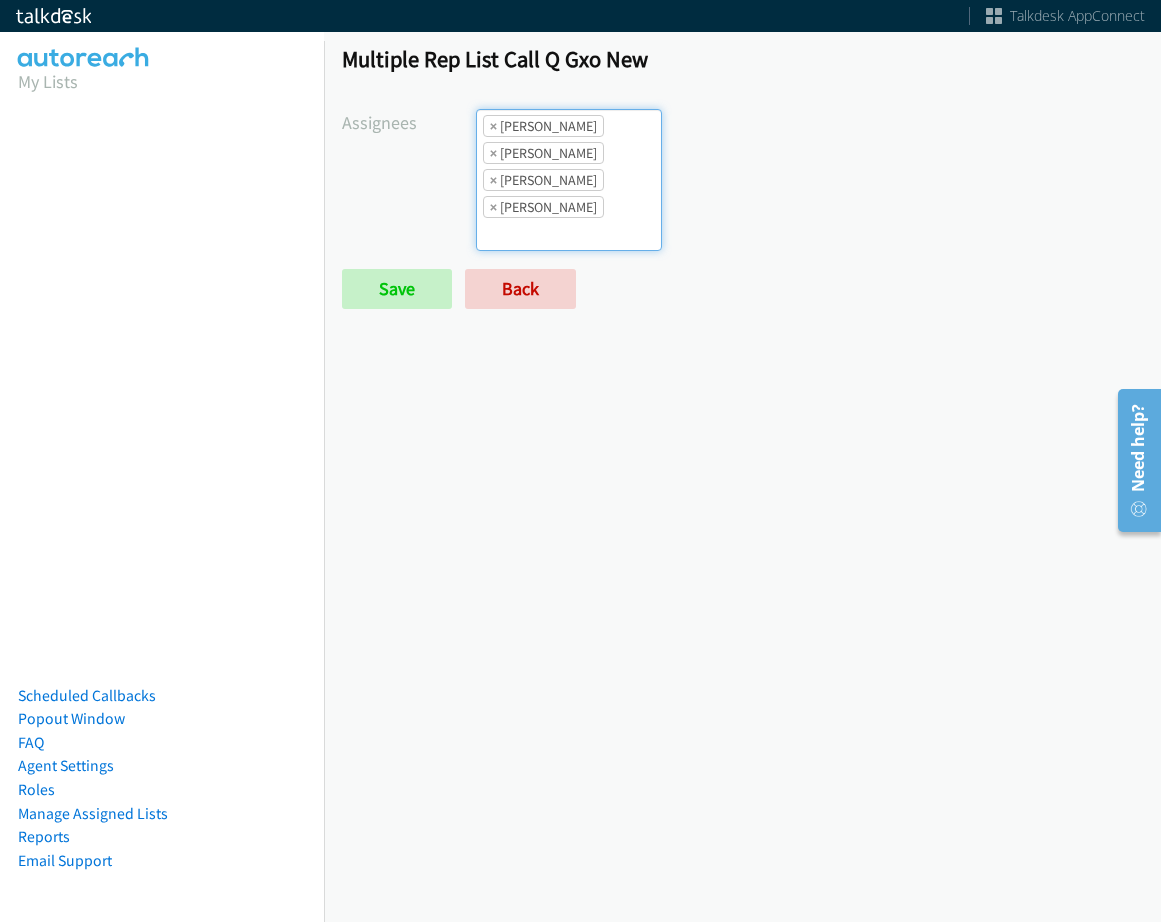 click on "× [PERSON_NAME] × [PERSON_NAME] × [PERSON_NAME] × [PERSON_NAME]" at bounding box center (569, 180) 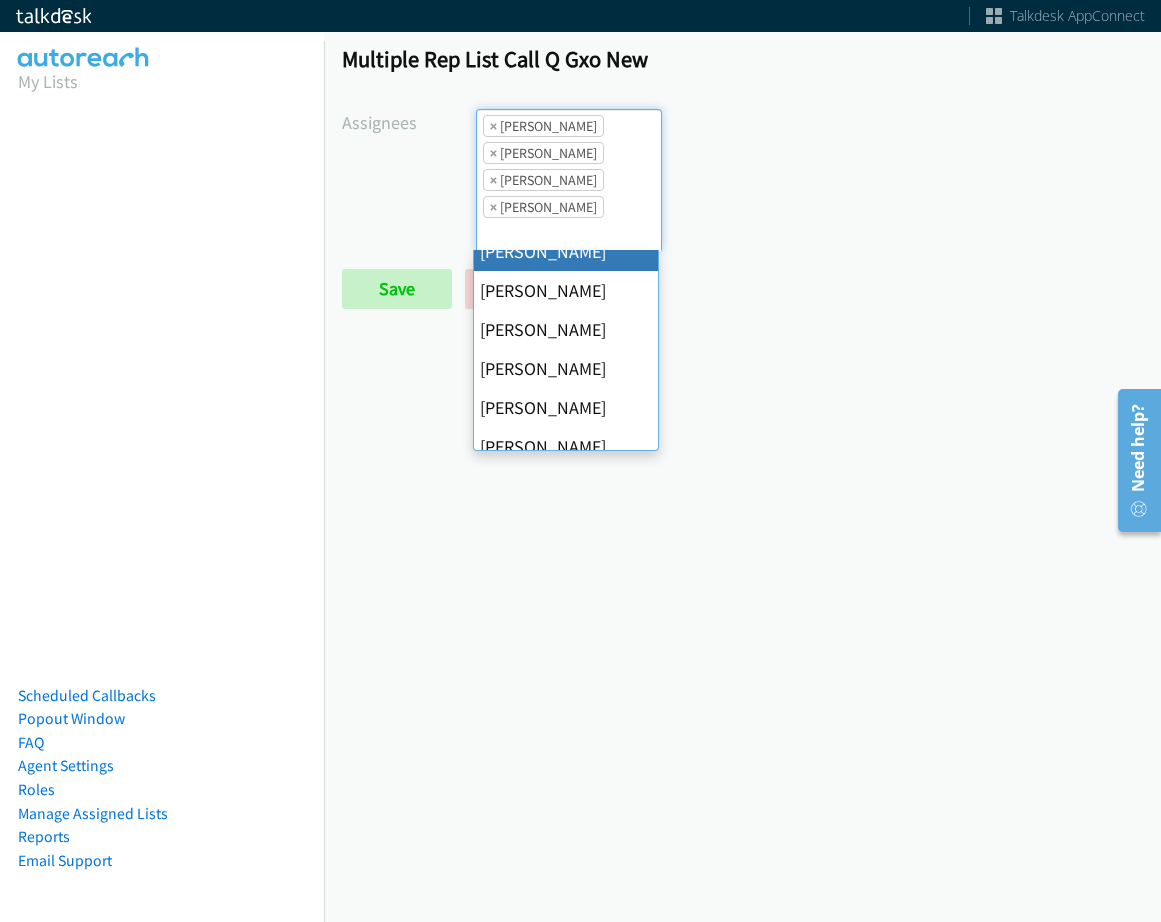 scroll, scrollTop: 300, scrollLeft: 0, axis: vertical 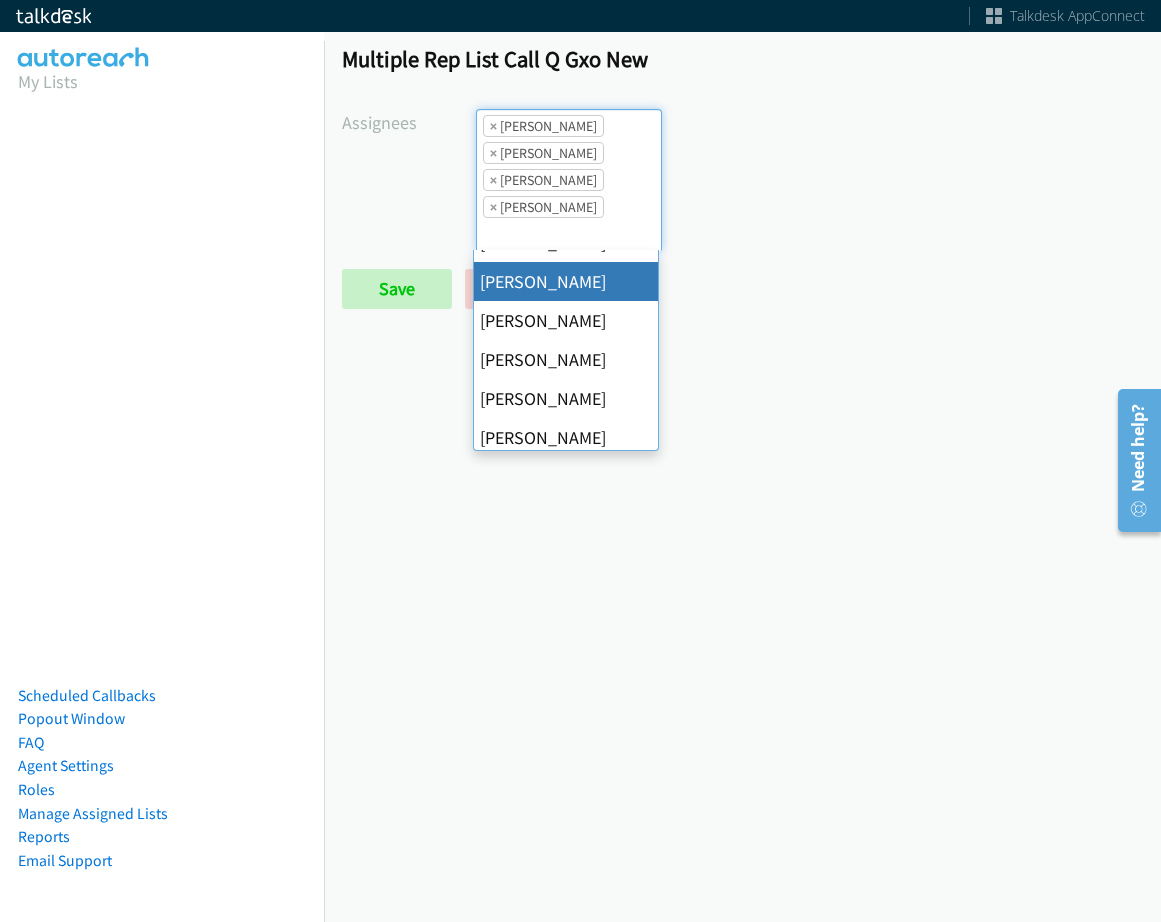 drag, startPoint x: 592, startPoint y: 294, endPoint x: 581, endPoint y: 268, distance: 28.231188 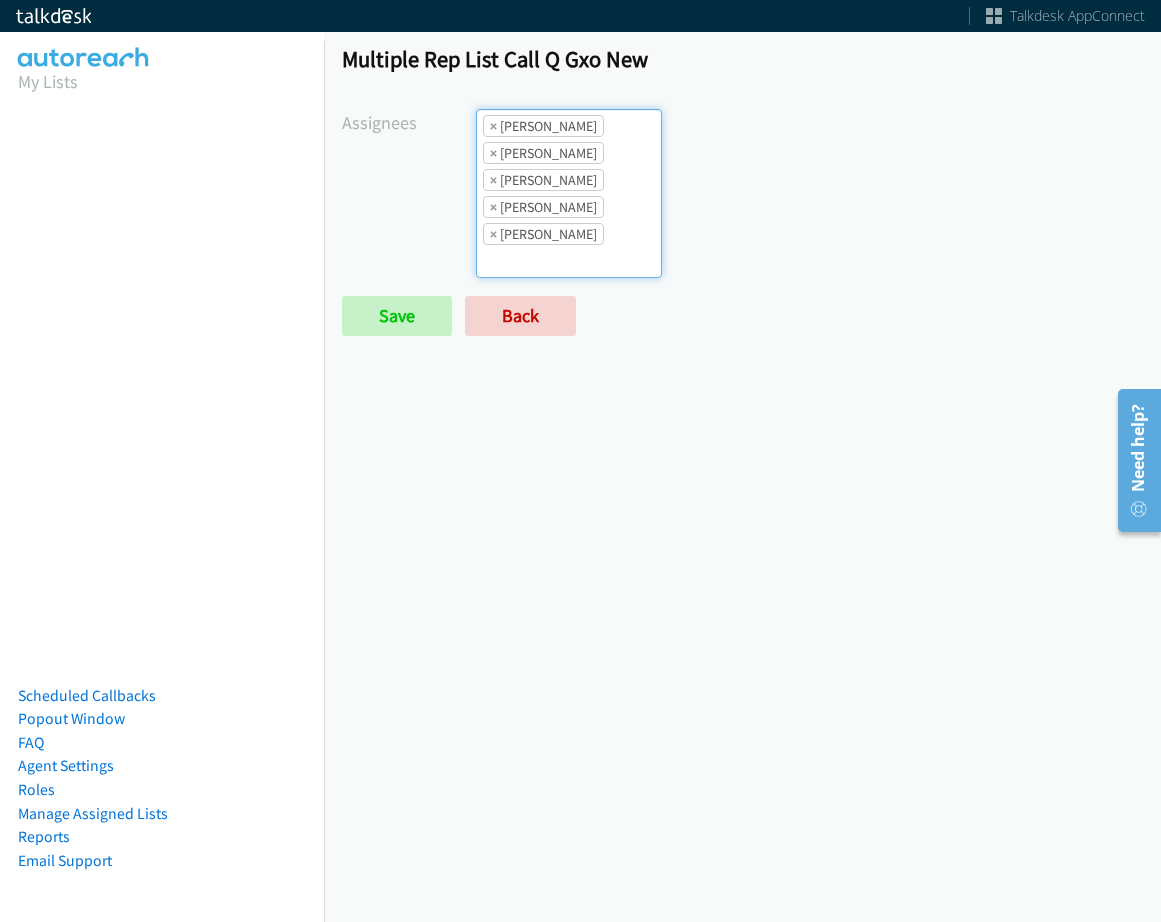 click on "× [PERSON_NAME]" at bounding box center [543, 153] 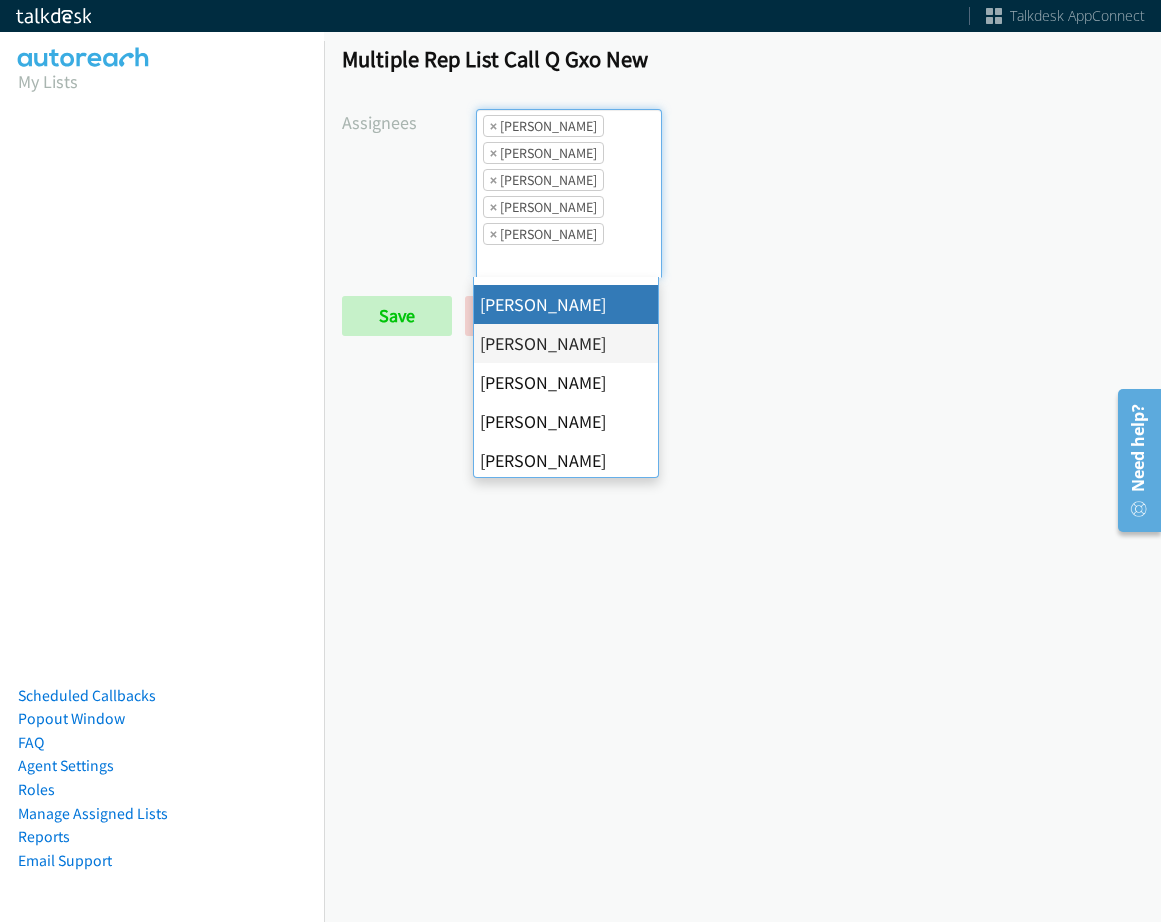 scroll, scrollTop: 346, scrollLeft: 0, axis: vertical 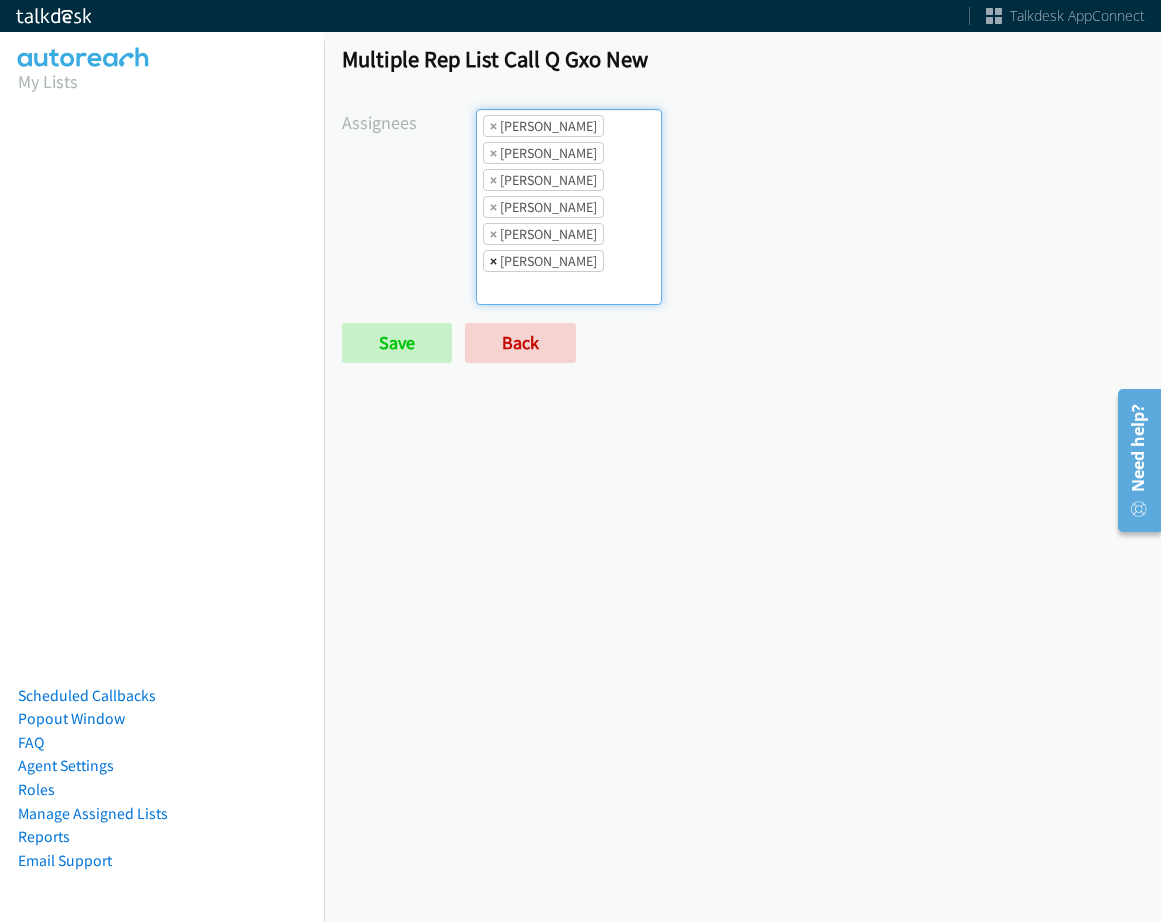 click on "×" at bounding box center [493, 261] 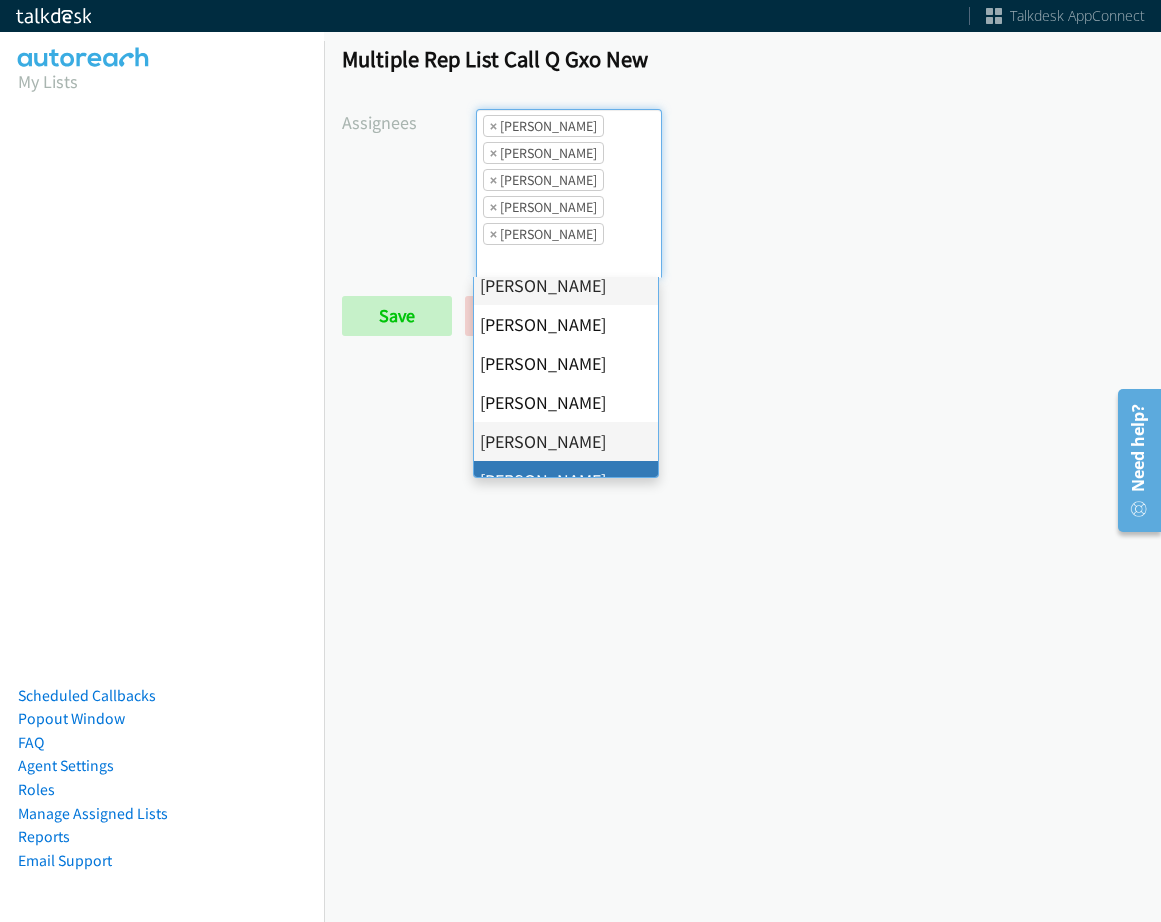 scroll, scrollTop: 200, scrollLeft: 0, axis: vertical 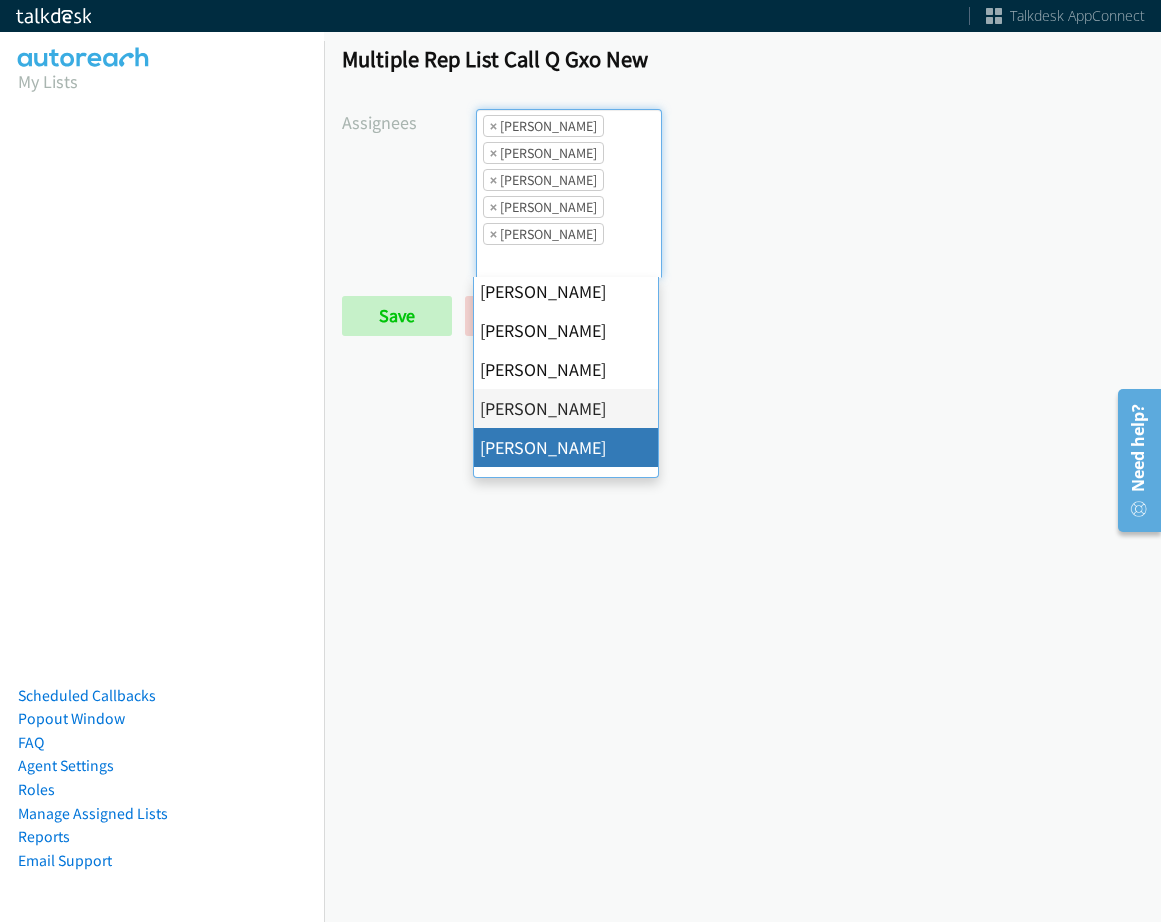 drag, startPoint x: 574, startPoint y: 445, endPoint x: 615, endPoint y: 259, distance: 190.46523 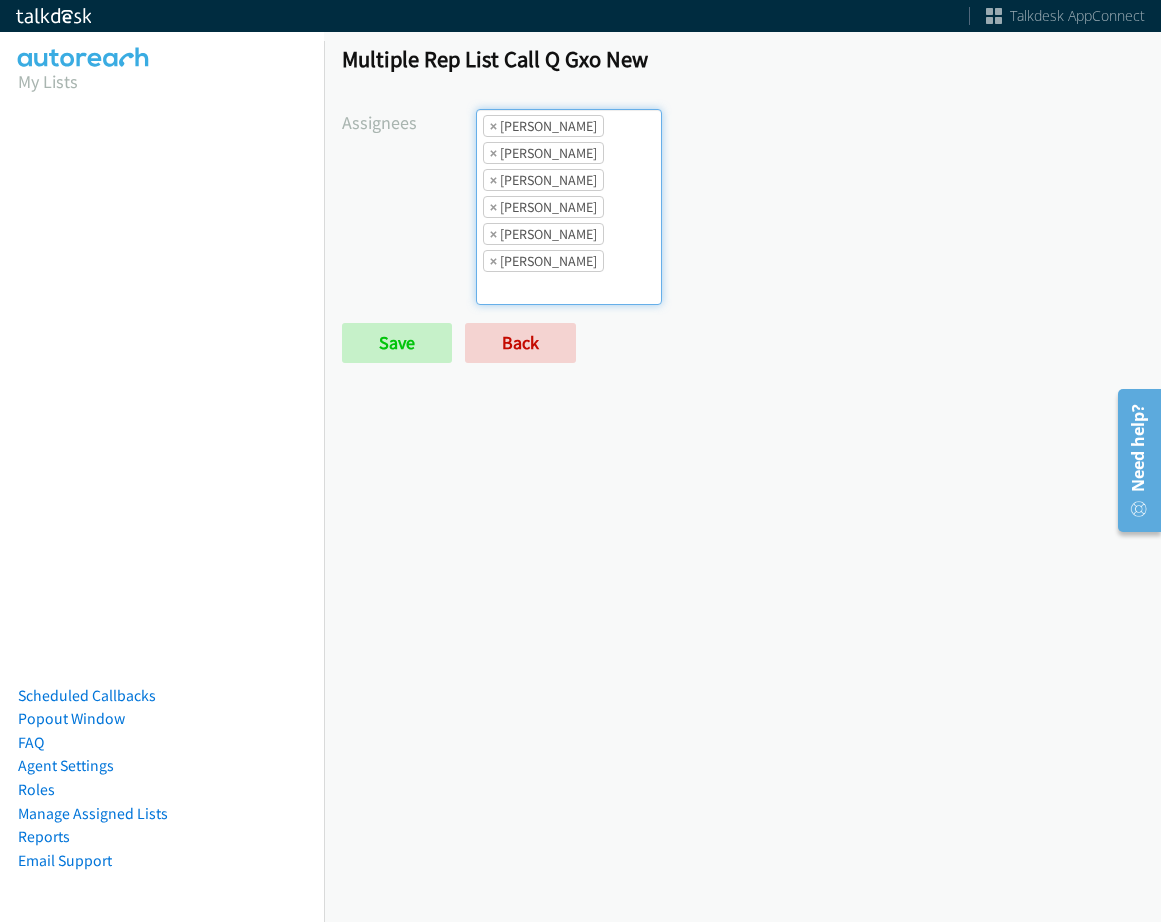 click on "× [PERSON_NAME] × [PERSON_NAME] × [PERSON_NAME] × [PERSON_NAME] × [PERSON_NAME] × [PERSON_NAME]" at bounding box center [569, 207] 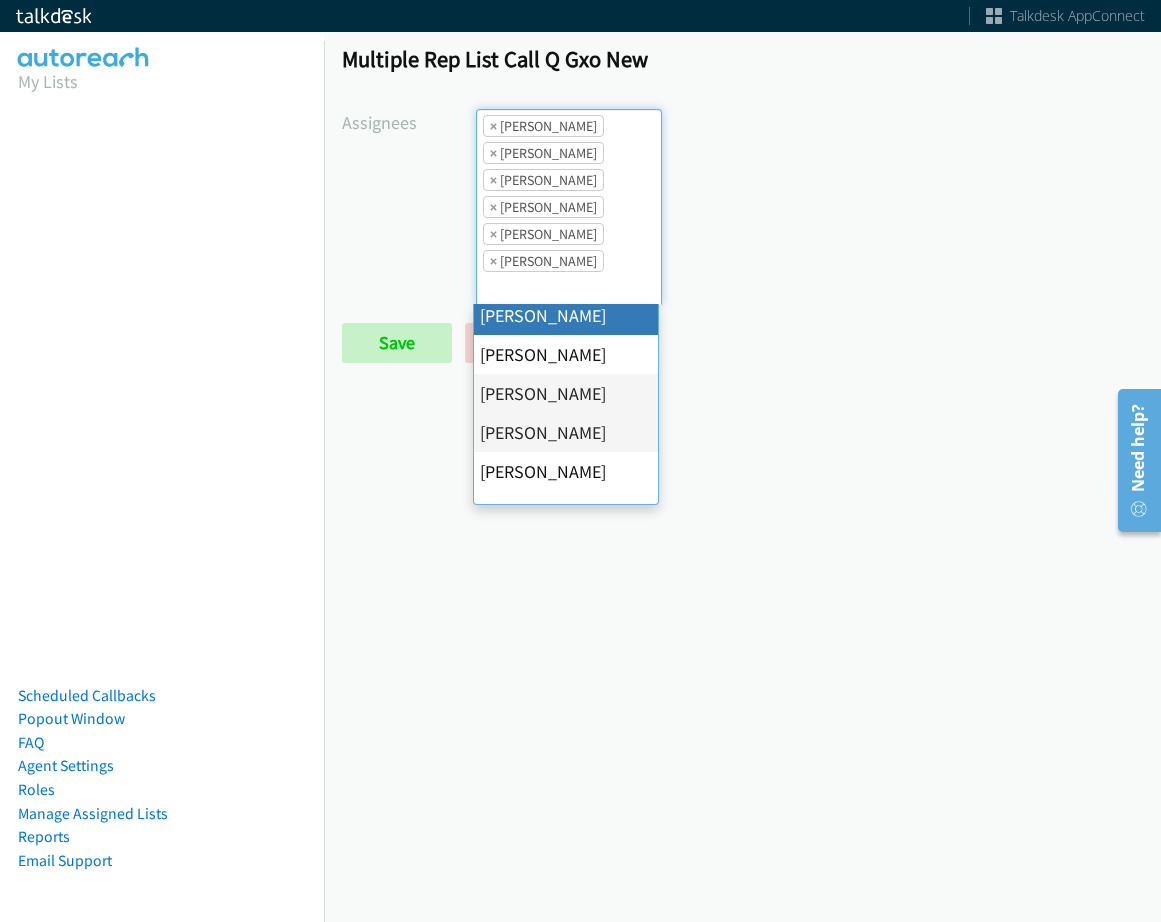 scroll, scrollTop: 300, scrollLeft: 0, axis: vertical 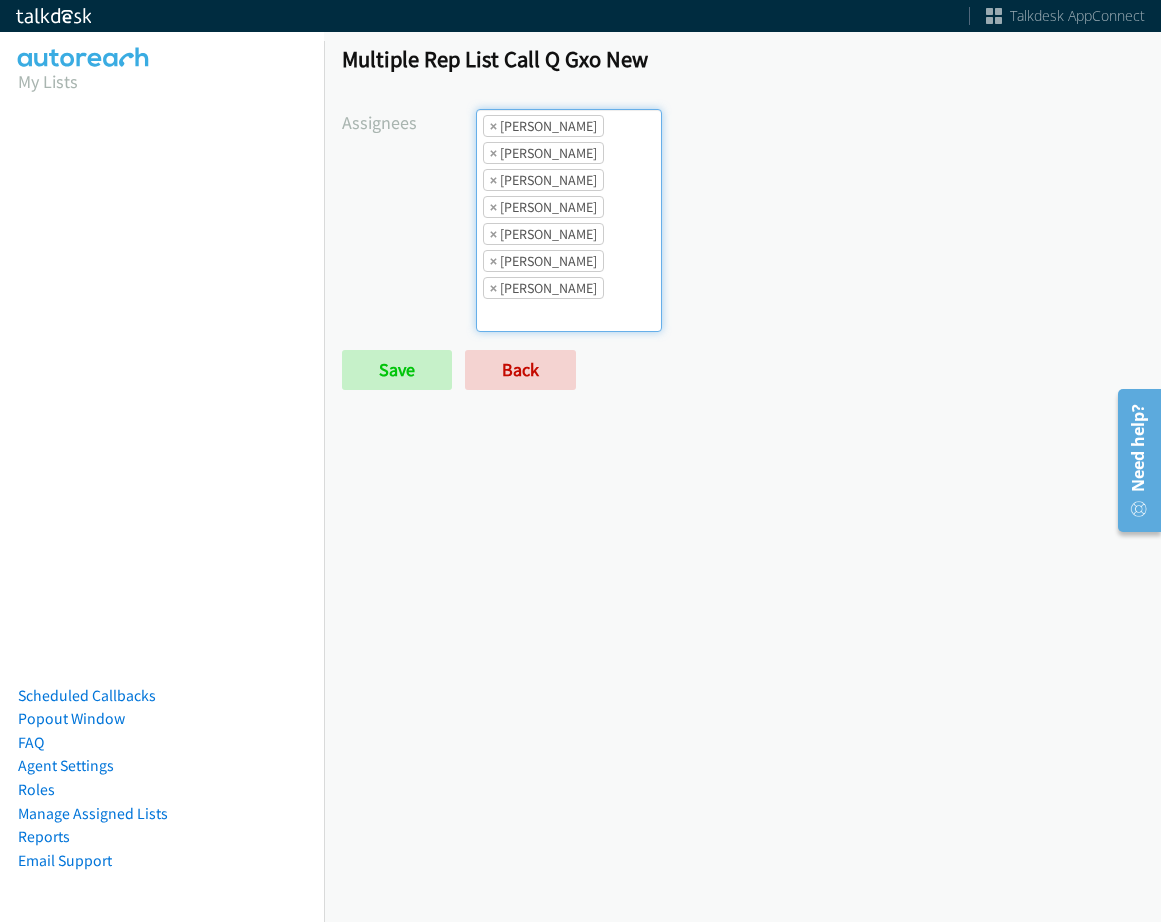 click on "× [PERSON_NAME] × [PERSON_NAME] × [PERSON_NAME] × [PERSON_NAME] × [PERSON_NAME] × [PERSON_NAME] × [PERSON_NAME]" at bounding box center [569, 220] 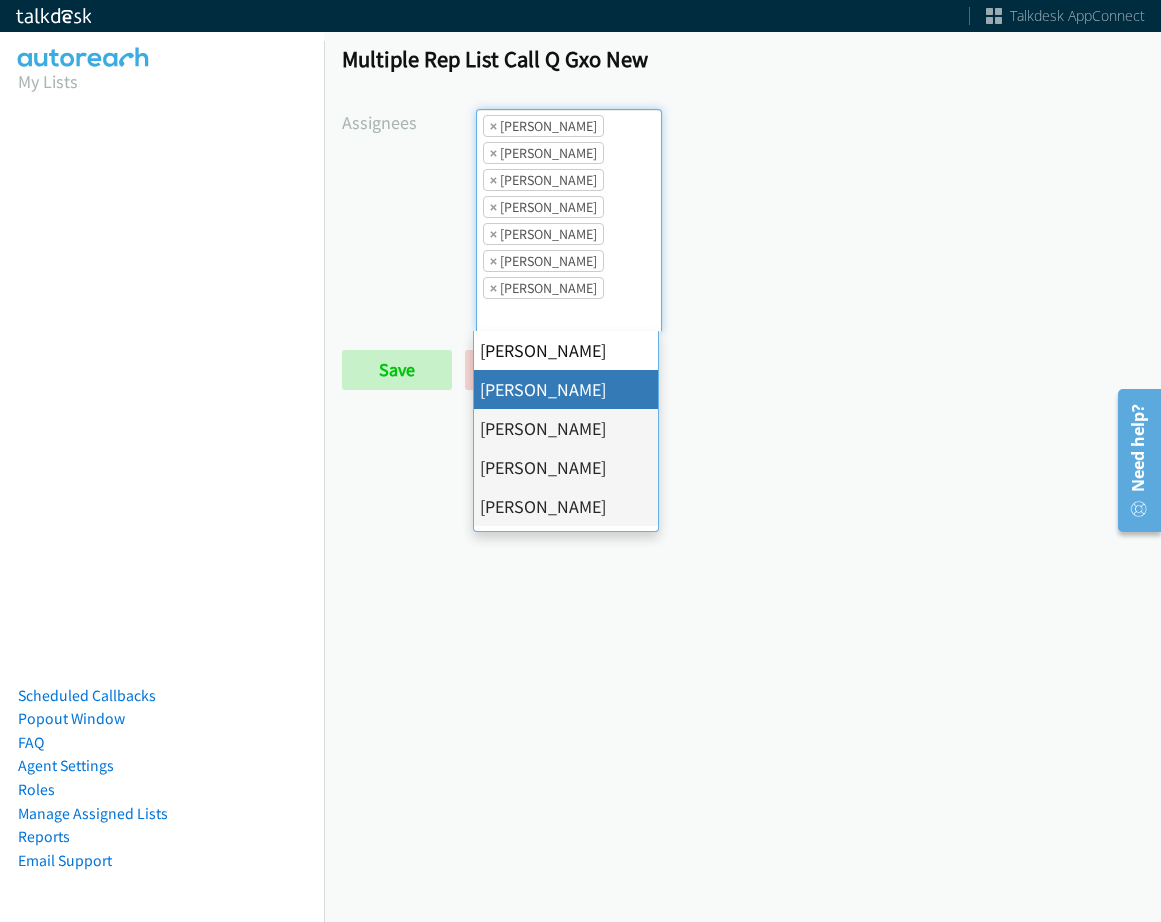 scroll, scrollTop: 346, scrollLeft: 0, axis: vertical 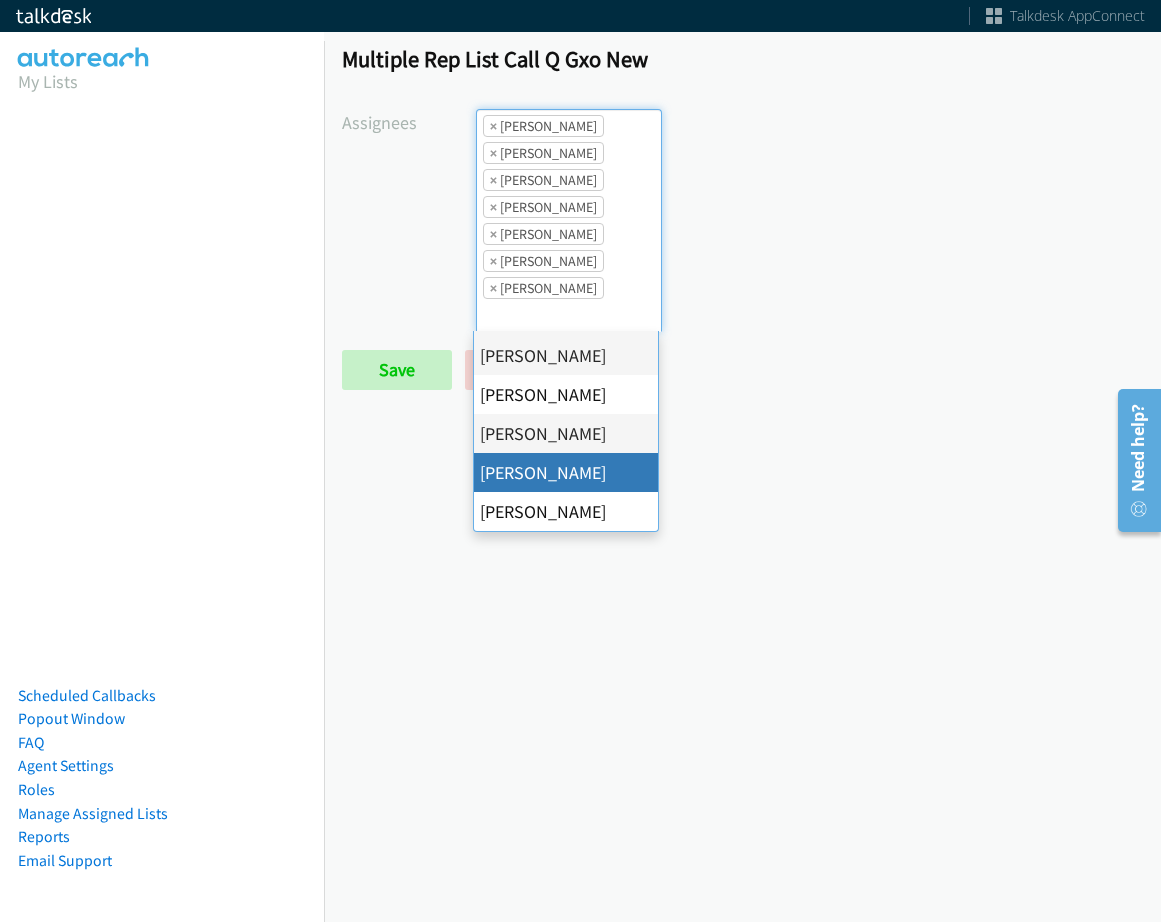 drag, startPoint x: 563, startPoint y: 481, endPoint x: 584, endPoint y: 182, distance: 299.73654 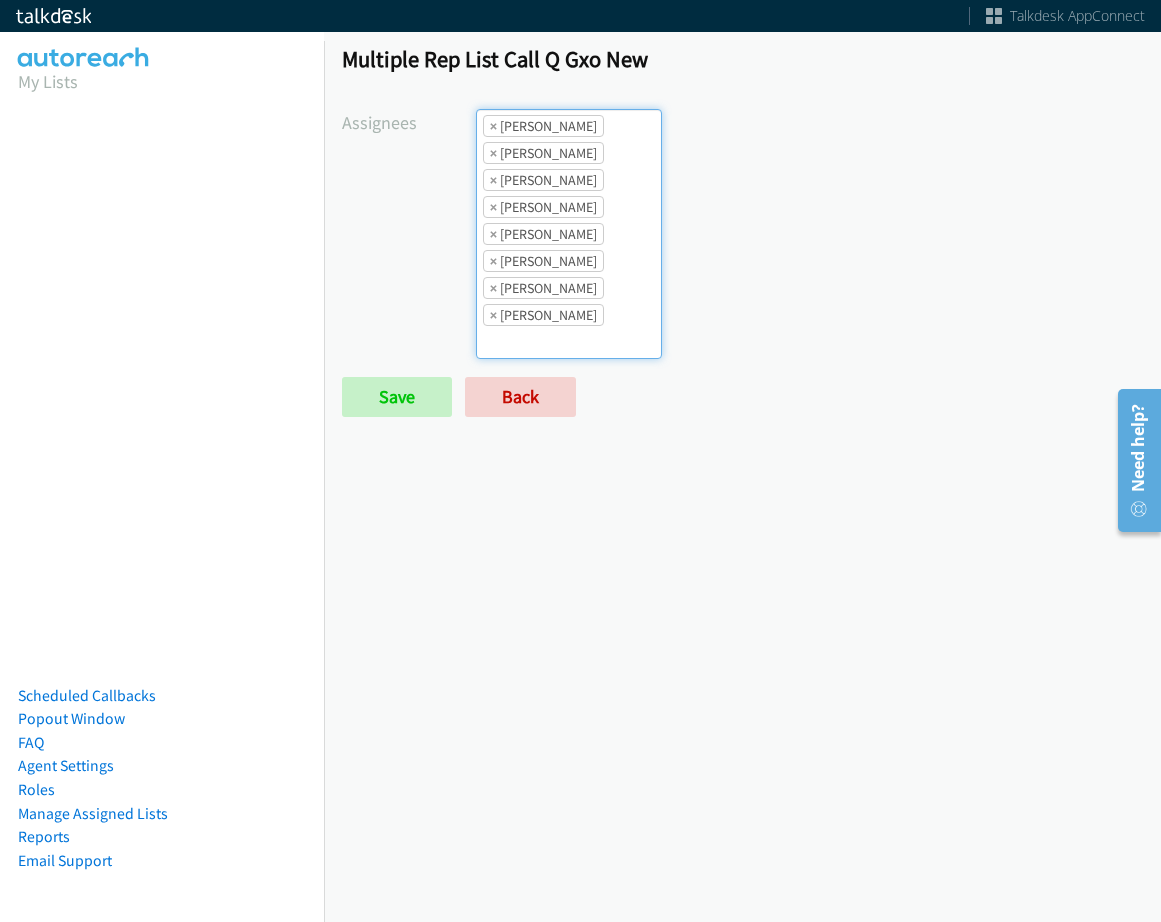 click on "× [PERSON_NAME] × [PERSON_NAME] × [PERSON_NAME] × [PERSON_NAME] × [PERSON_NAME] × [PERSON_NAME] × [PERSON_NAME] × [PERSON_NAME]" at bounding box center [569, 234] 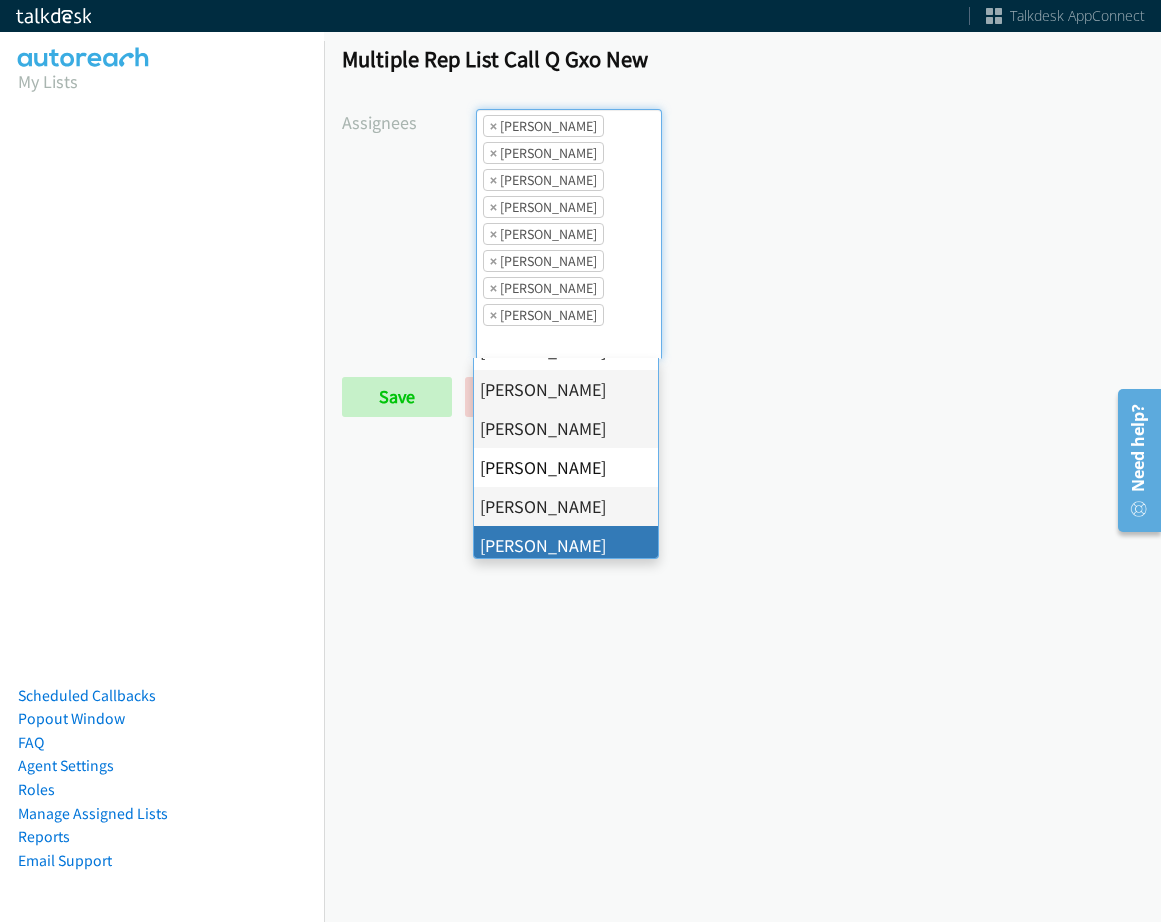 scroll, scrollTop: 346, scrollLeft: 0, axis: vertical 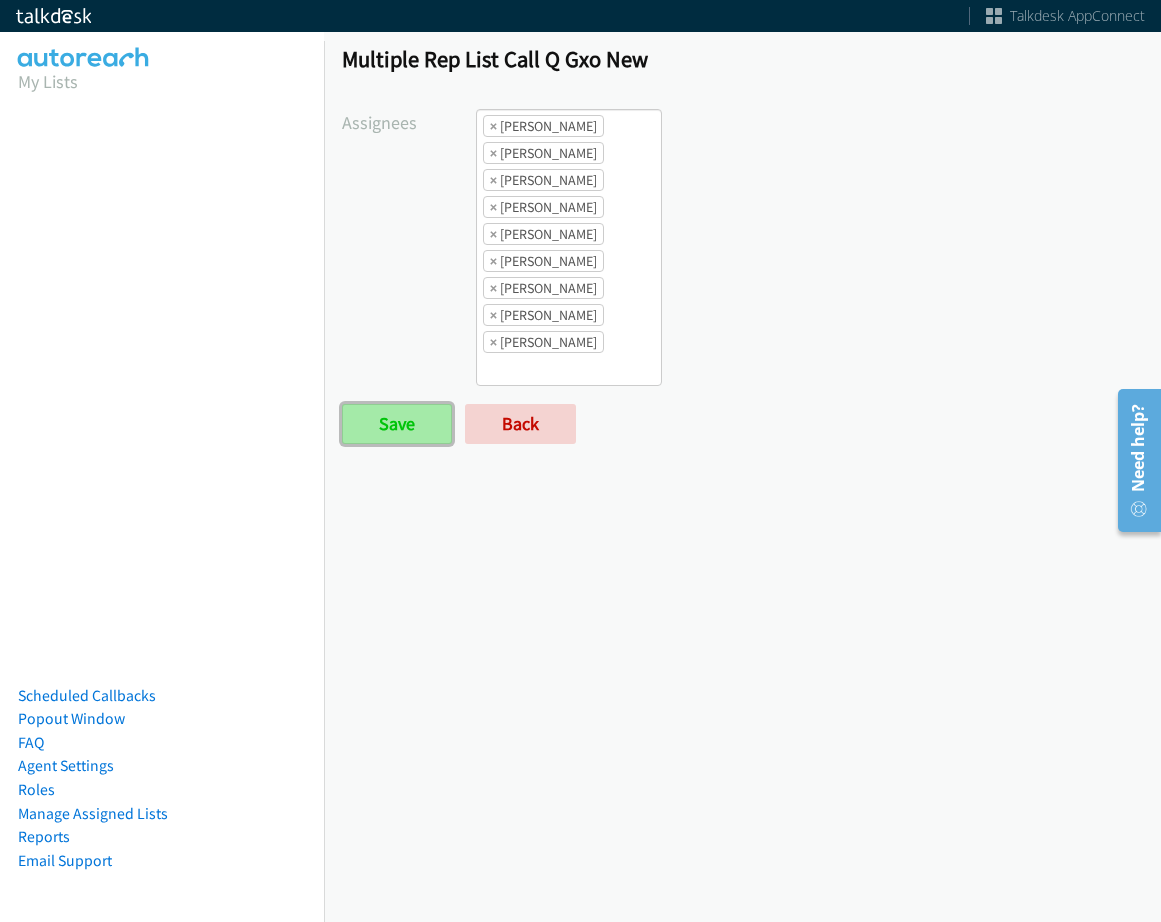 click on "Save" at bounding box center [397, 424] 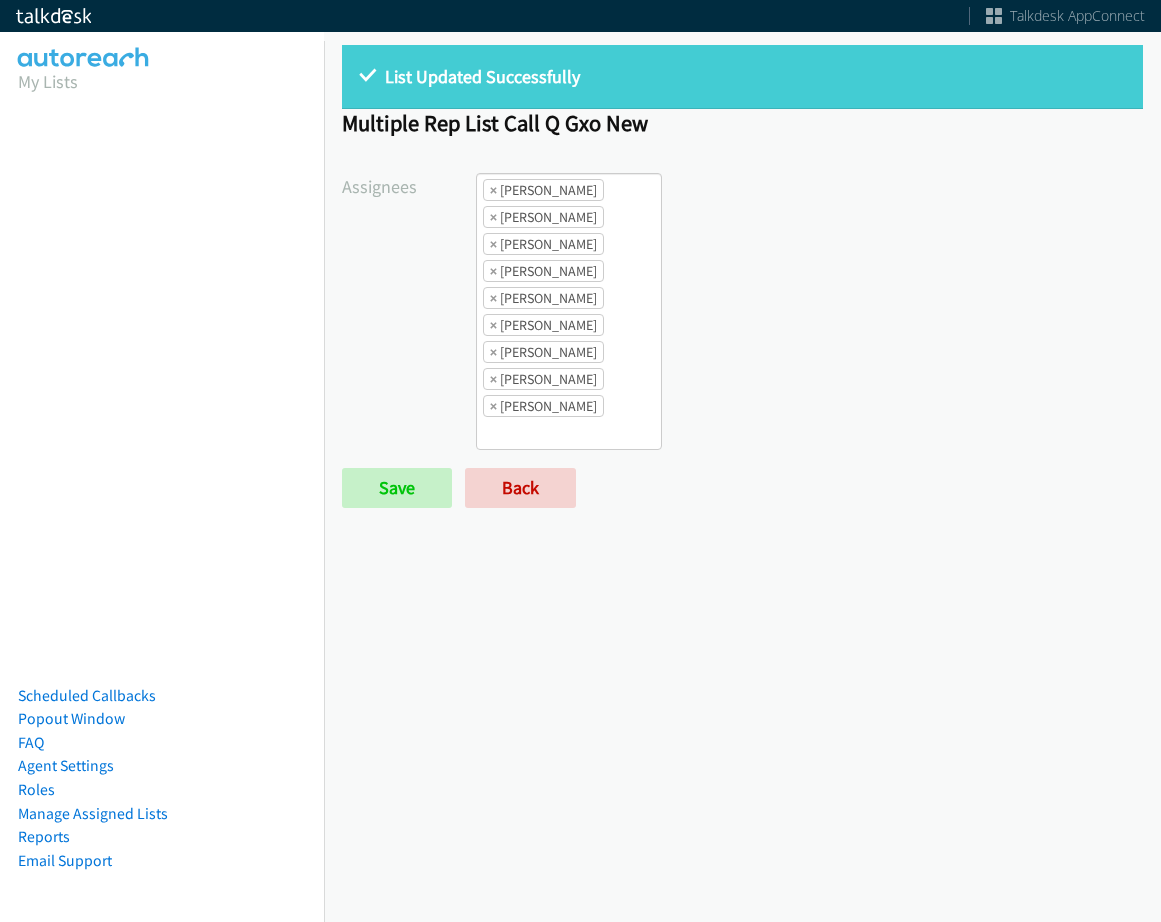 scroll, scrollTop: 0, scrollLeft: 0, axis: both 